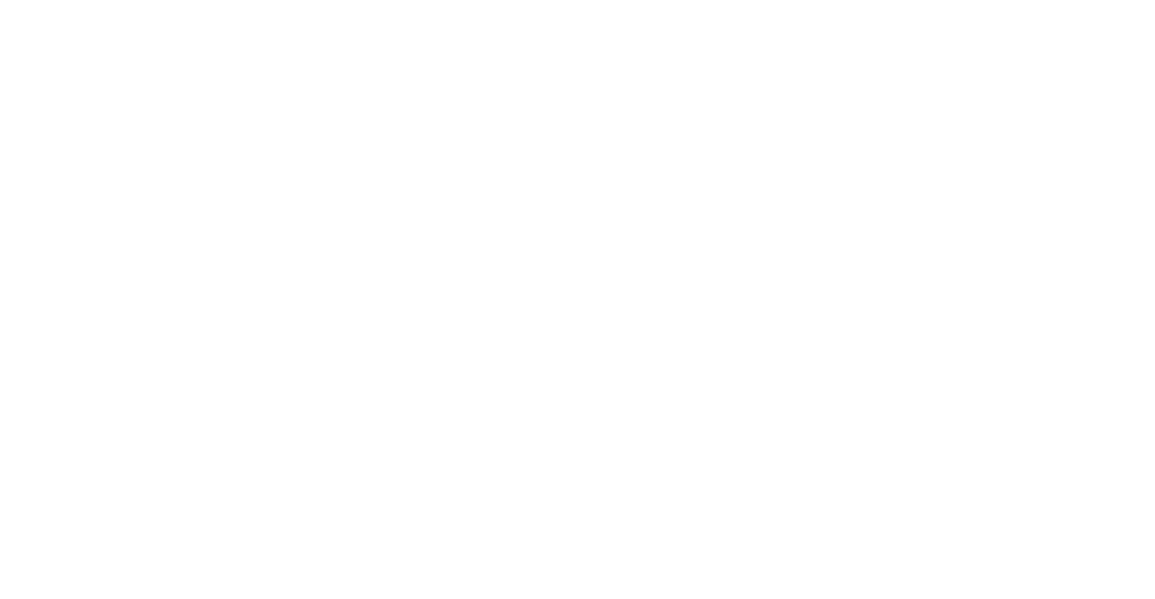 scroll, scrollTop: 0, scrollLeft: 0, axis: both 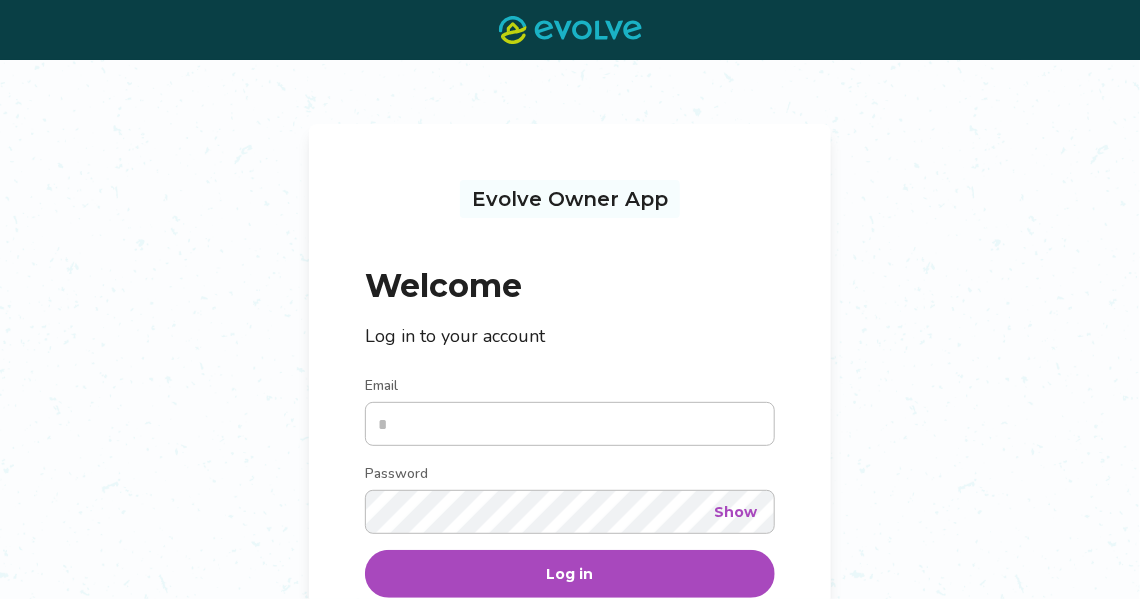click on "Email" at bounding box center [570, 424] 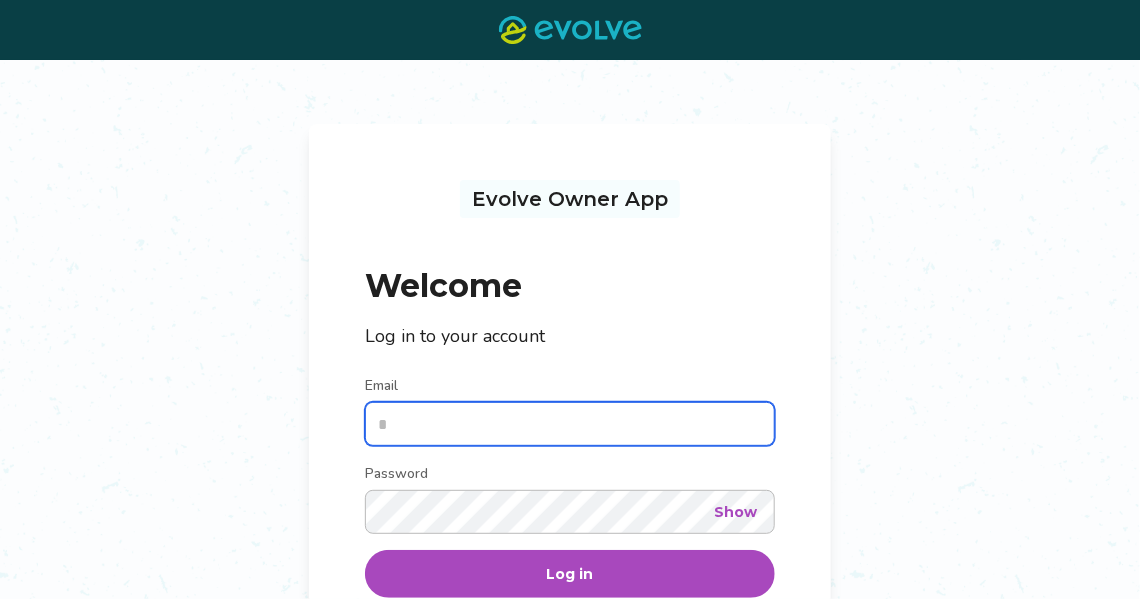 type on "**********" 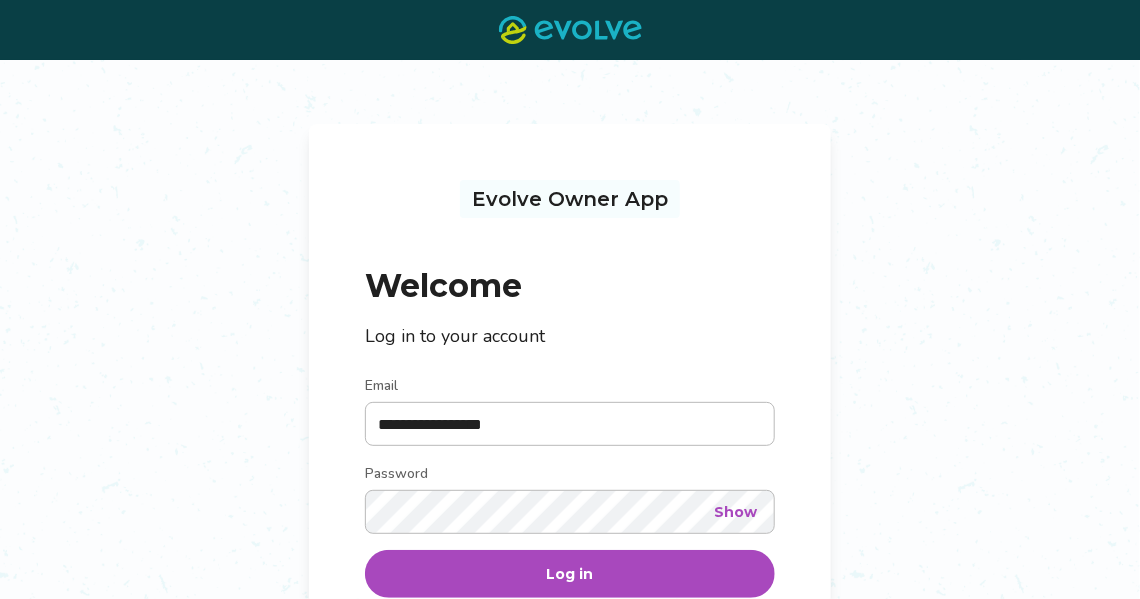 click on "Log in" at bounding box center (570, 574) 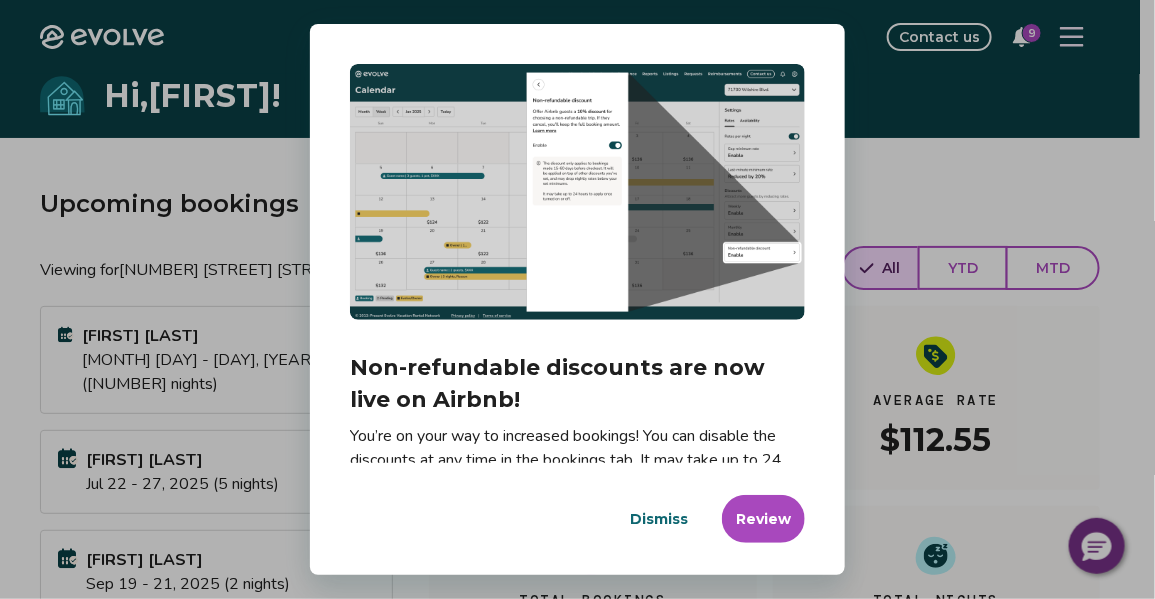 click on "Dismiss" at bounding box center [659, 519] 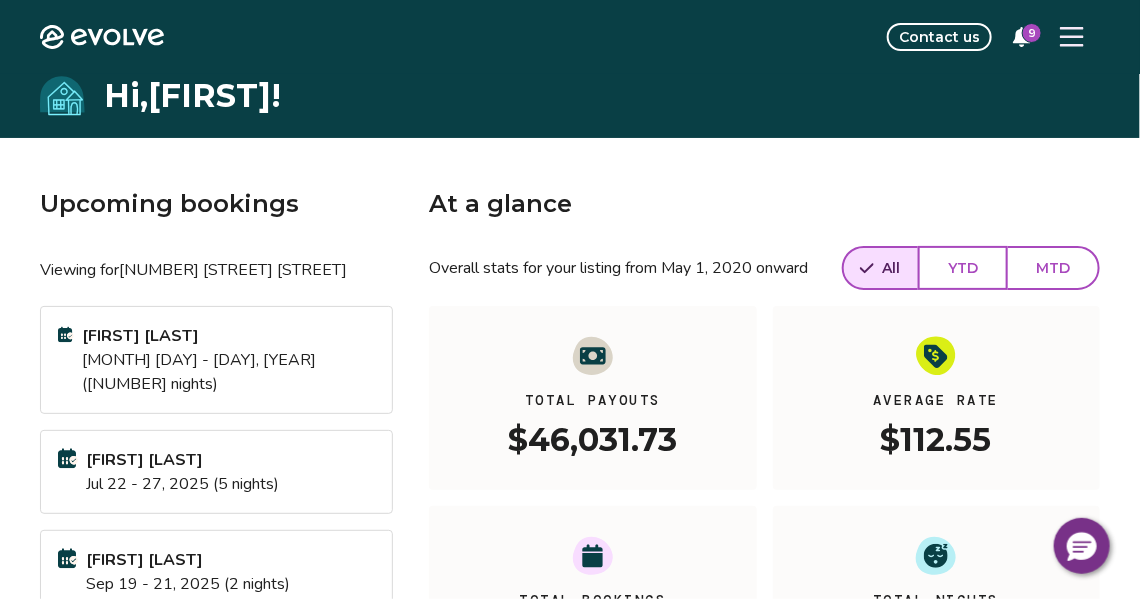 click on "YTD" at bounding box center [963, 268] 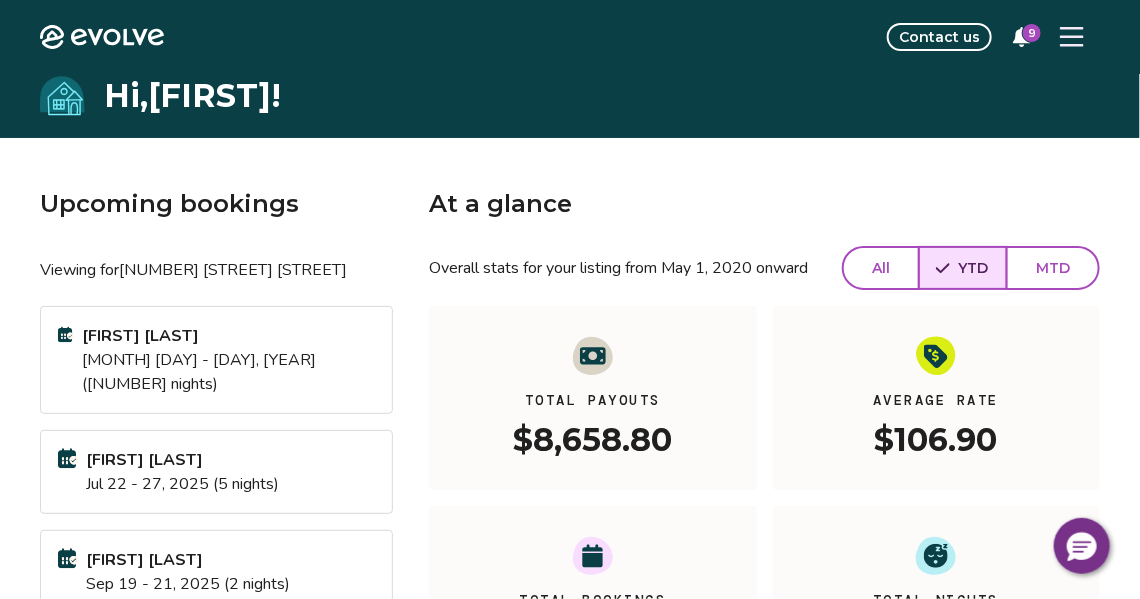 click on "All" at bounding box center (881, 268) 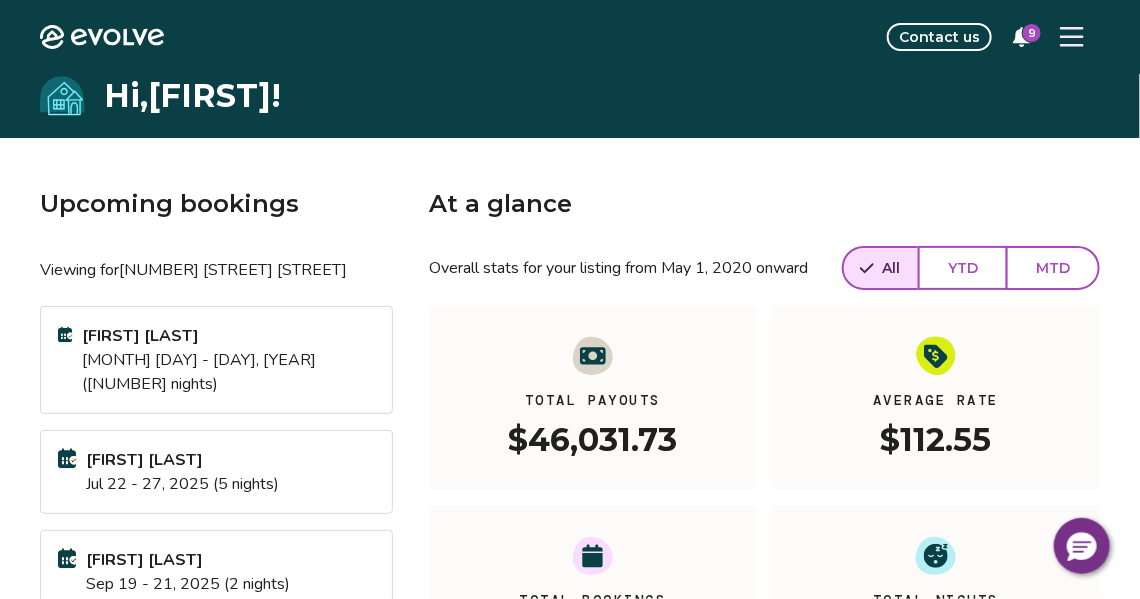 click on "MTD" at bounding box center [1053, 268] 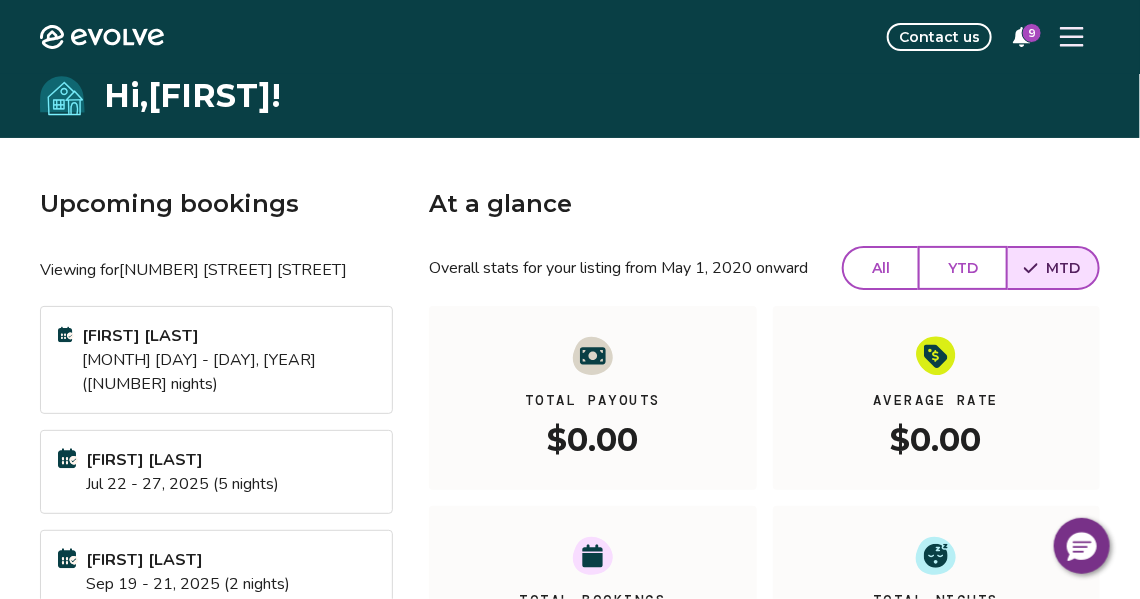 click on "YTD" at bounding box center (963, 268) 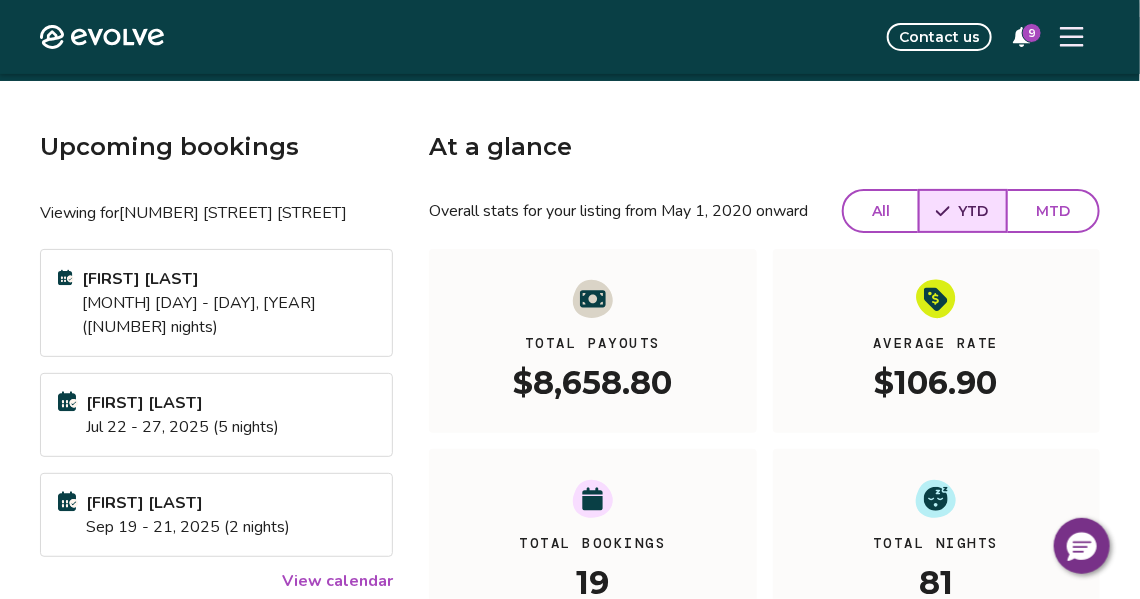 scroll, scrollTop: 0, scrollLeft: 0, axis: both 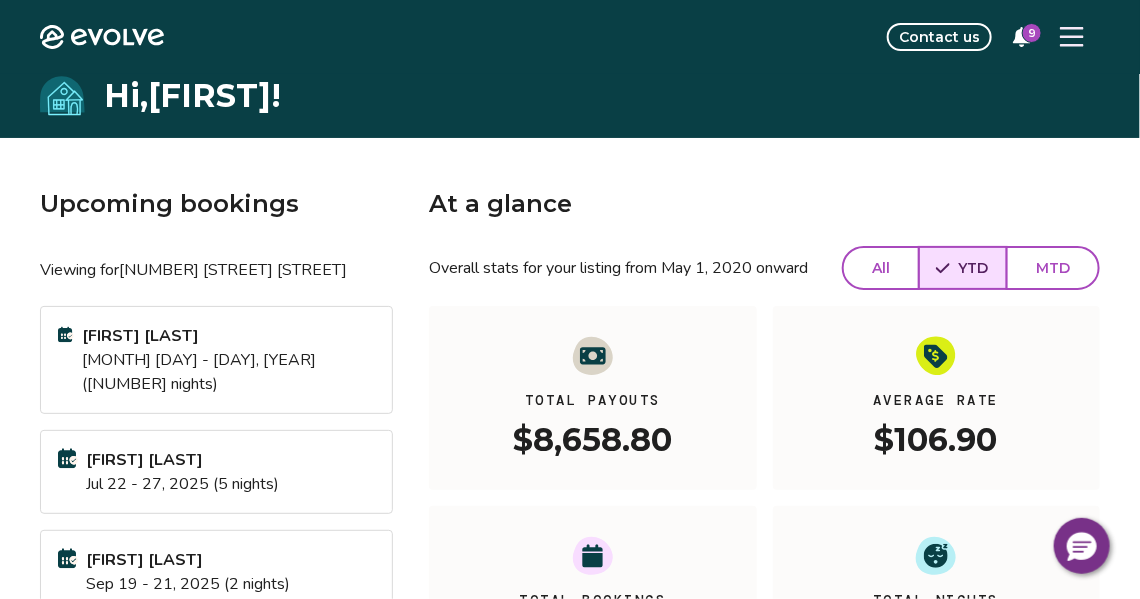 click on "All" at bounding box center [881, 268] 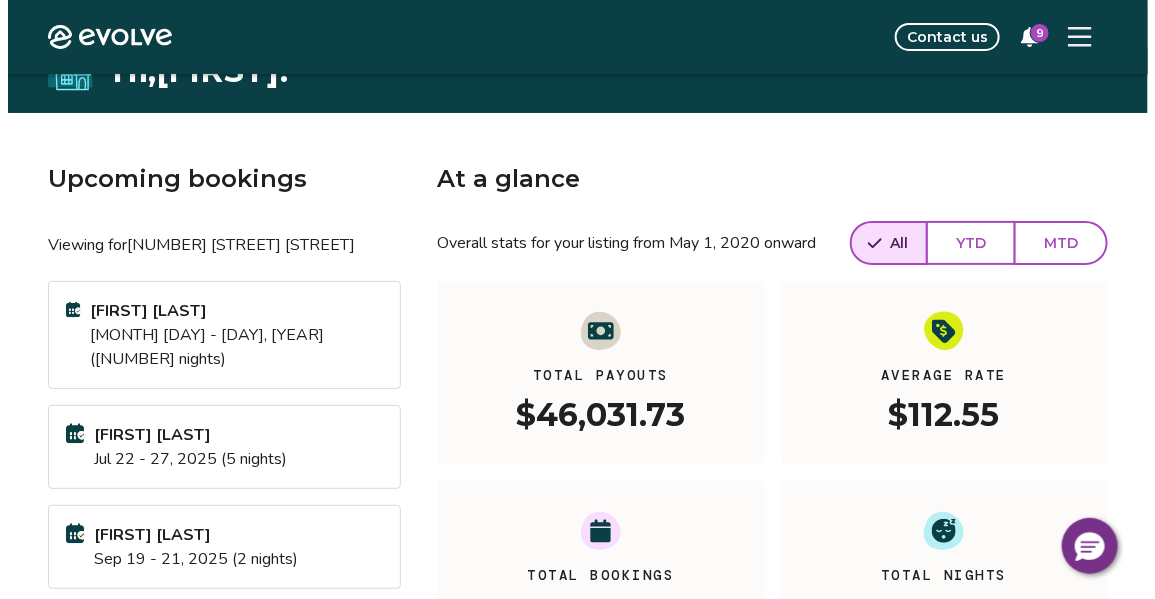 scroll, scrollTop: 0, scrollLeft: 0, axis: both 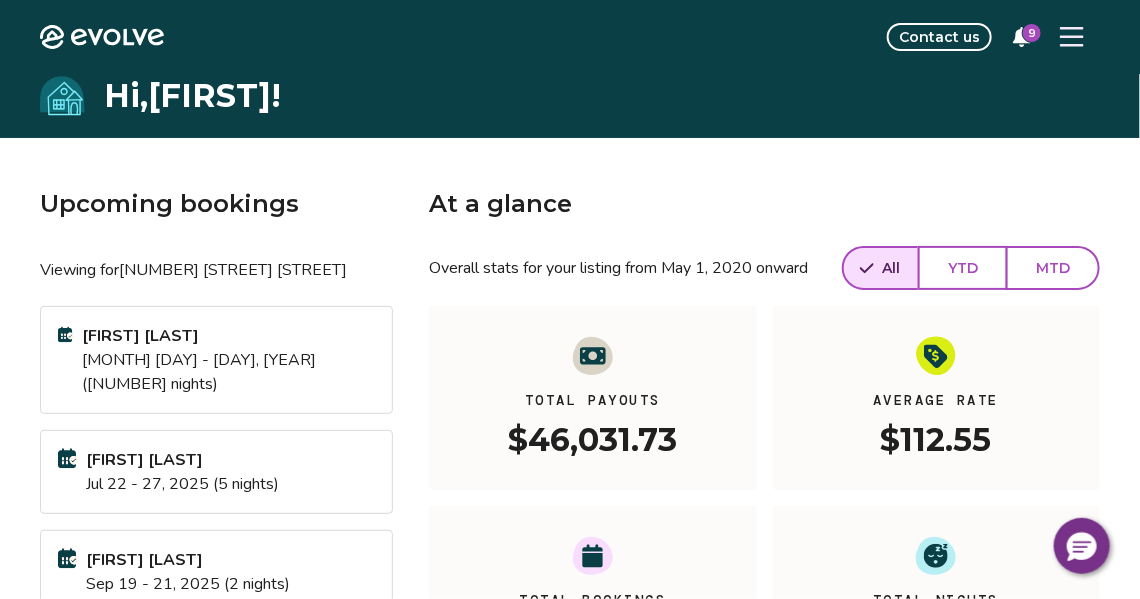 click 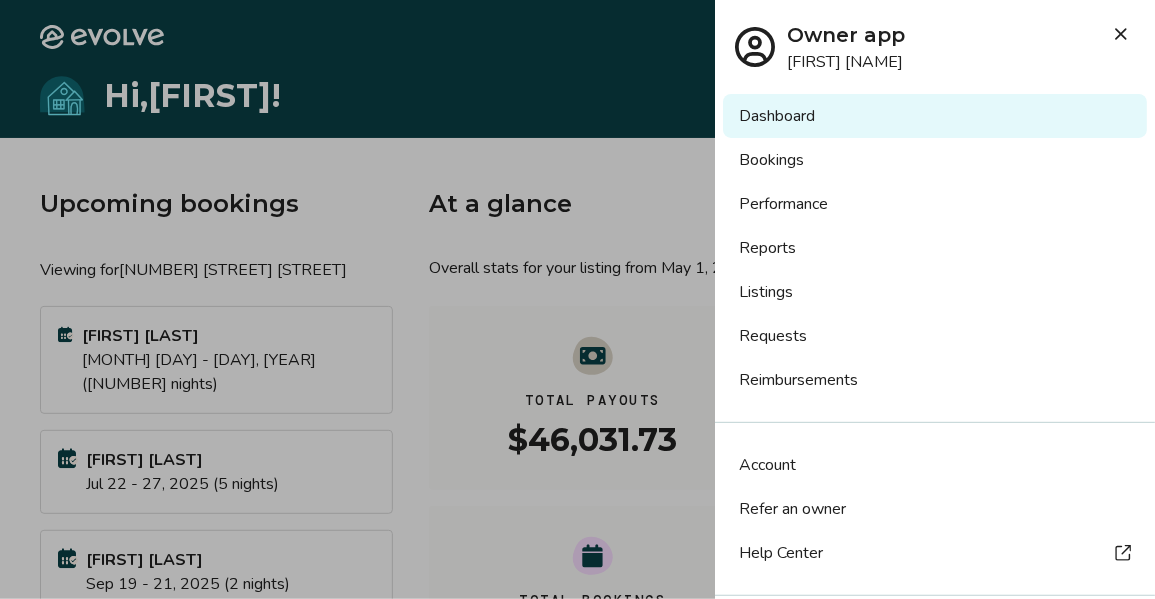 click on "Performance" at bounding box center [935, 204] 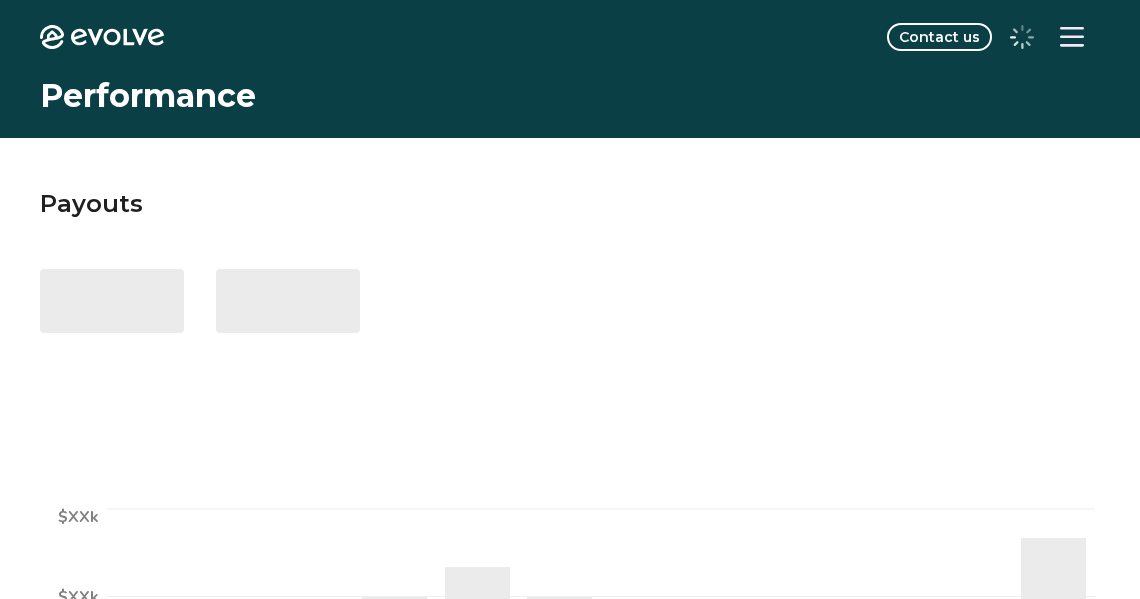 scroll, scrollTop: 0, scrollLeft: 0, axis: both 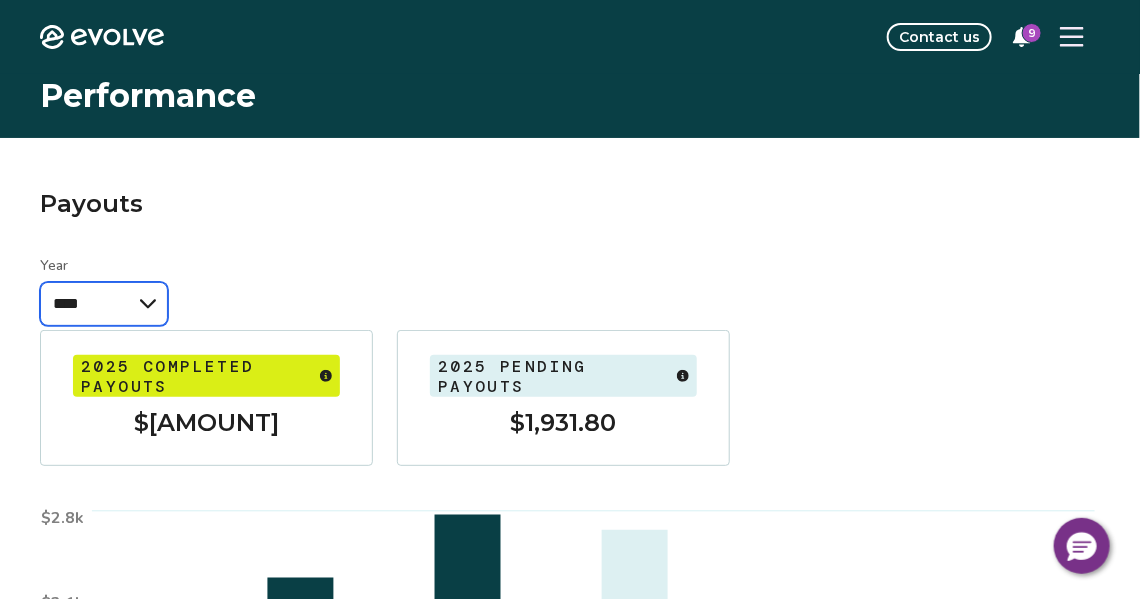 click on "**** **** **** ****" at bounding box center (104, 304) 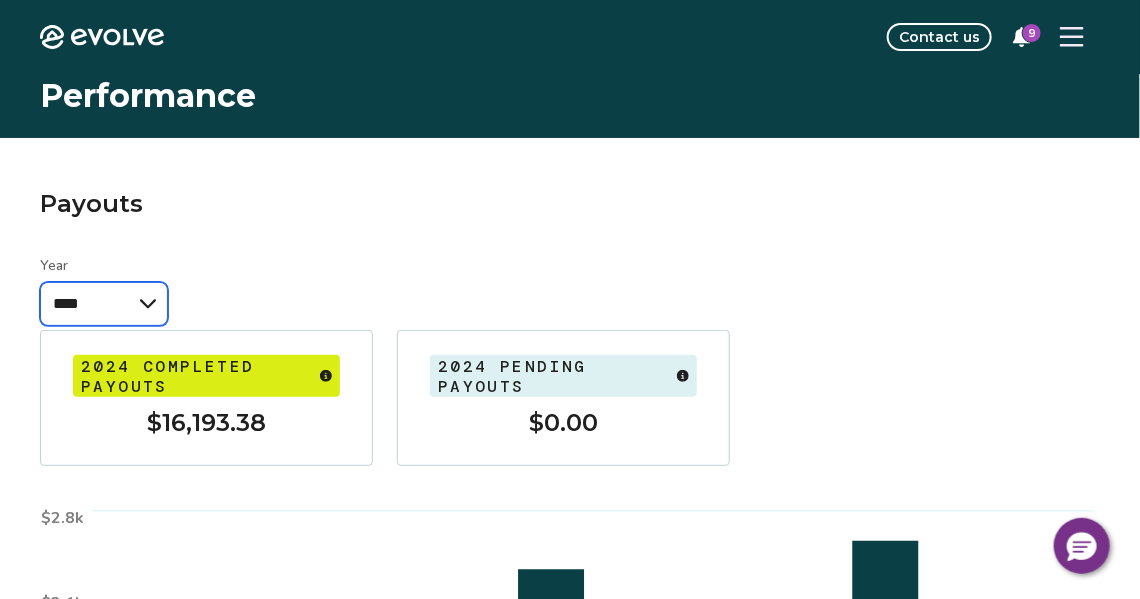 click on "**** **** **** ****" at bounding box center [104, 304] 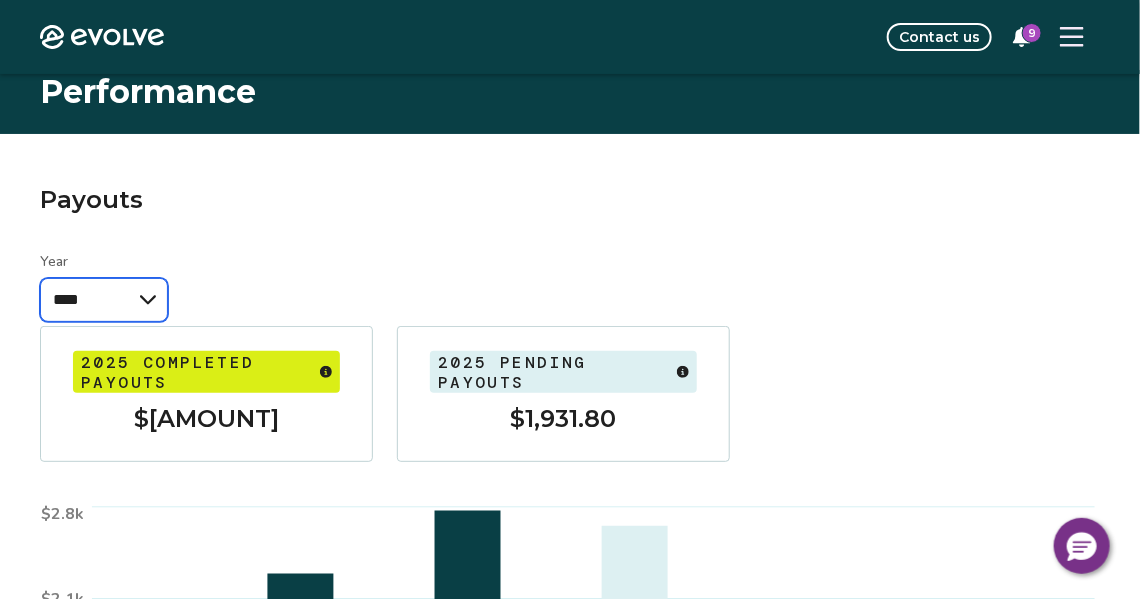 scroll, scrollTop: 0, scrollLeft: 0, axis: both 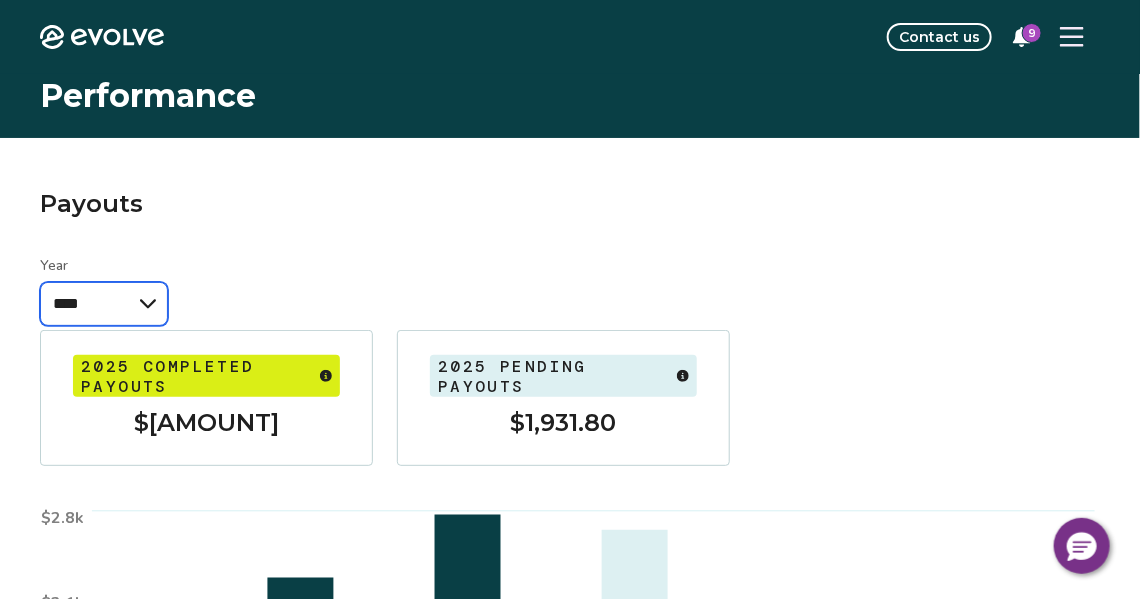 click on "**** **** **** ****" at bounding box center (104, 304) 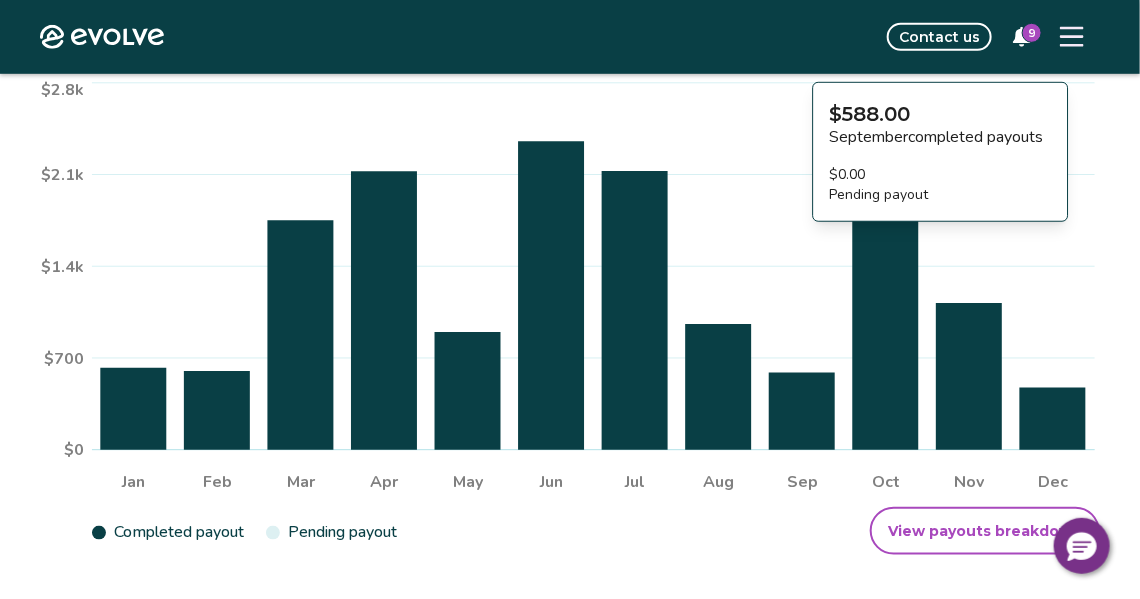 scroll, scrollTop: 445, scrollLeft: 0, axis: vertical 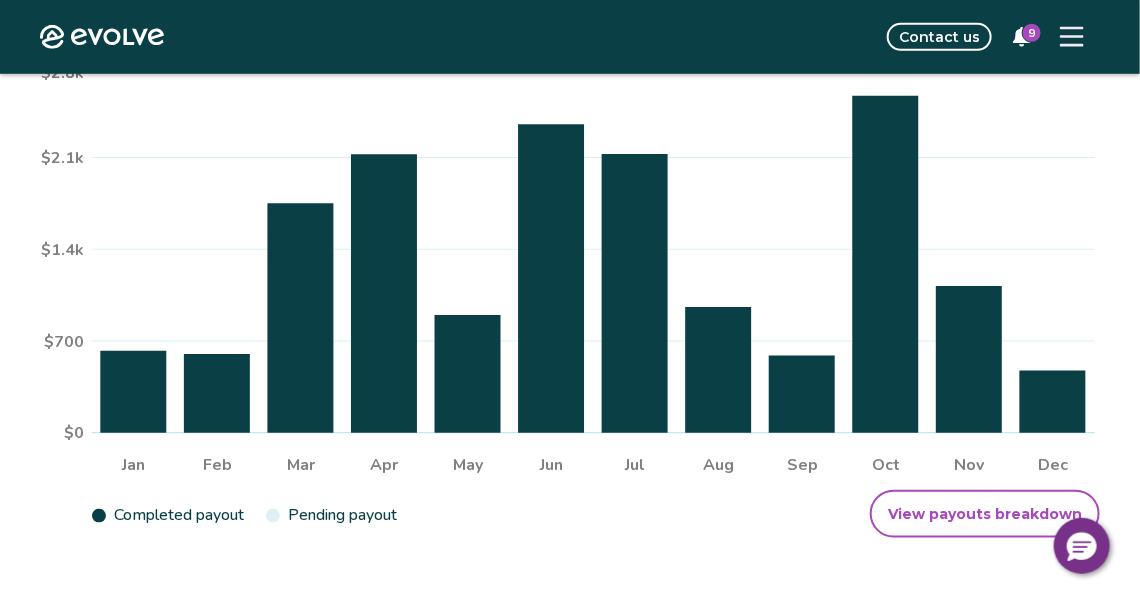 click on "View payouts breakdown" at bounding box center [985, 514] 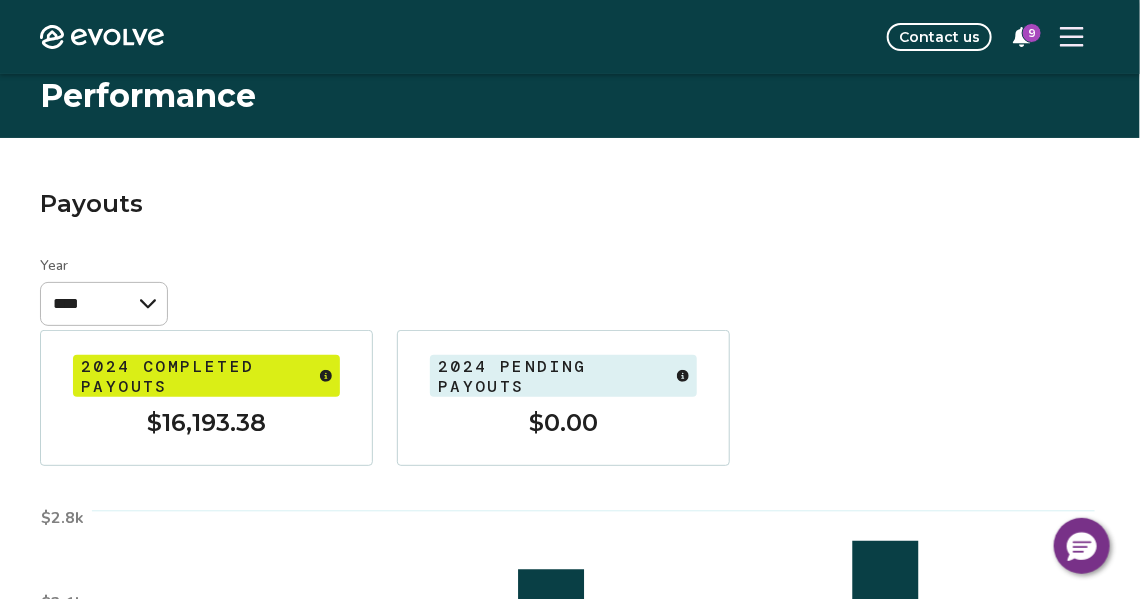 select on "****" 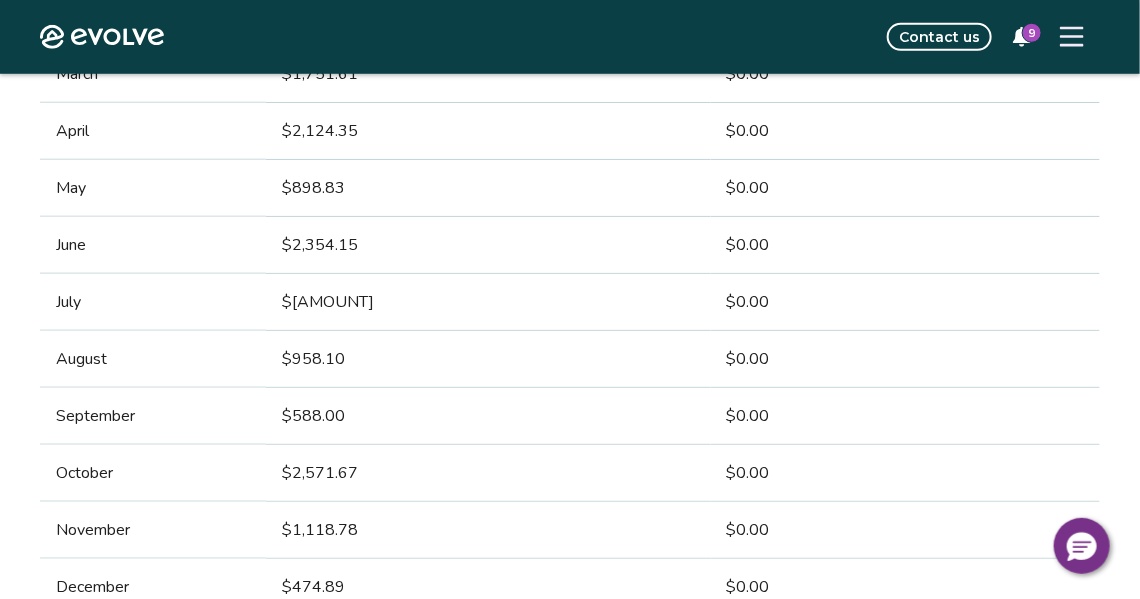 scroll, scrollTop: 700, scrollLeft: 0, axis: vertical 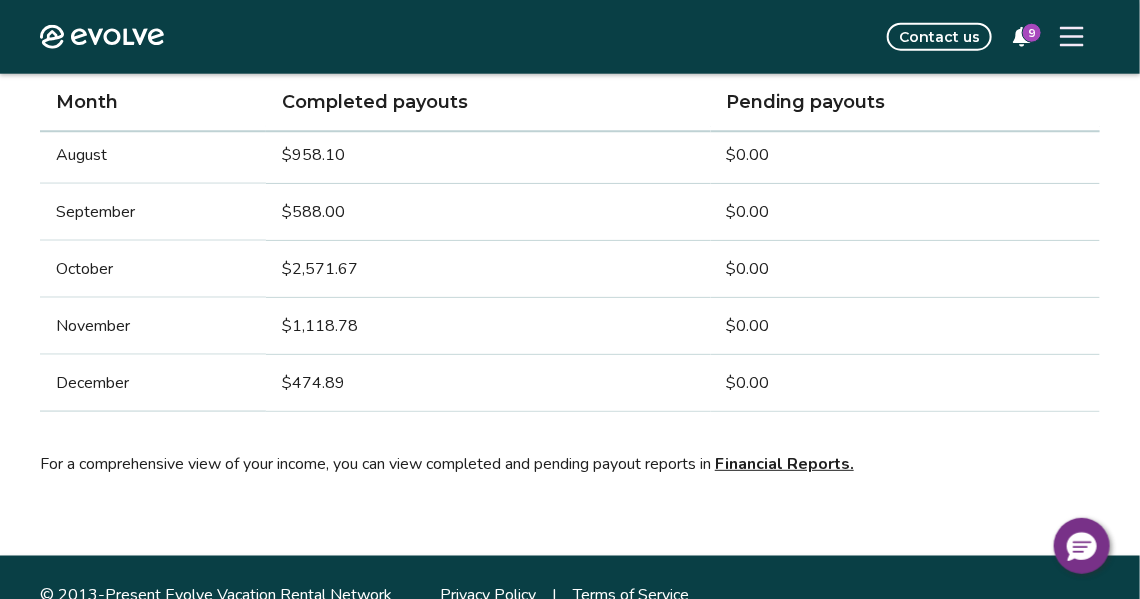 click on "Financial Reports." at bounding box center [784, 464] 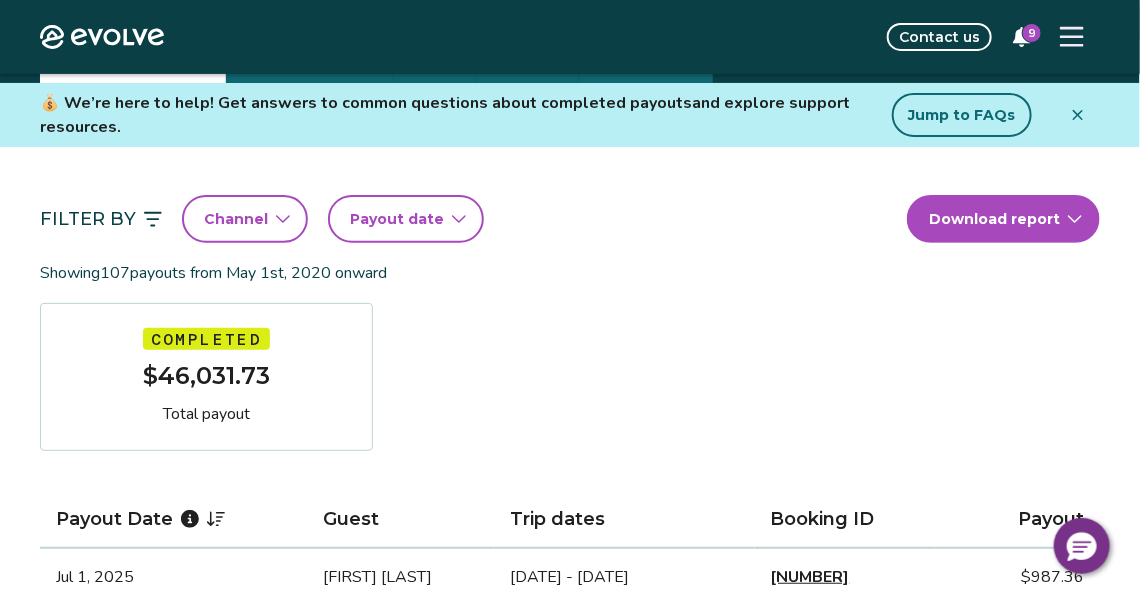 scroll, scrollTop: 0, scrollLeft: 0, axis: both 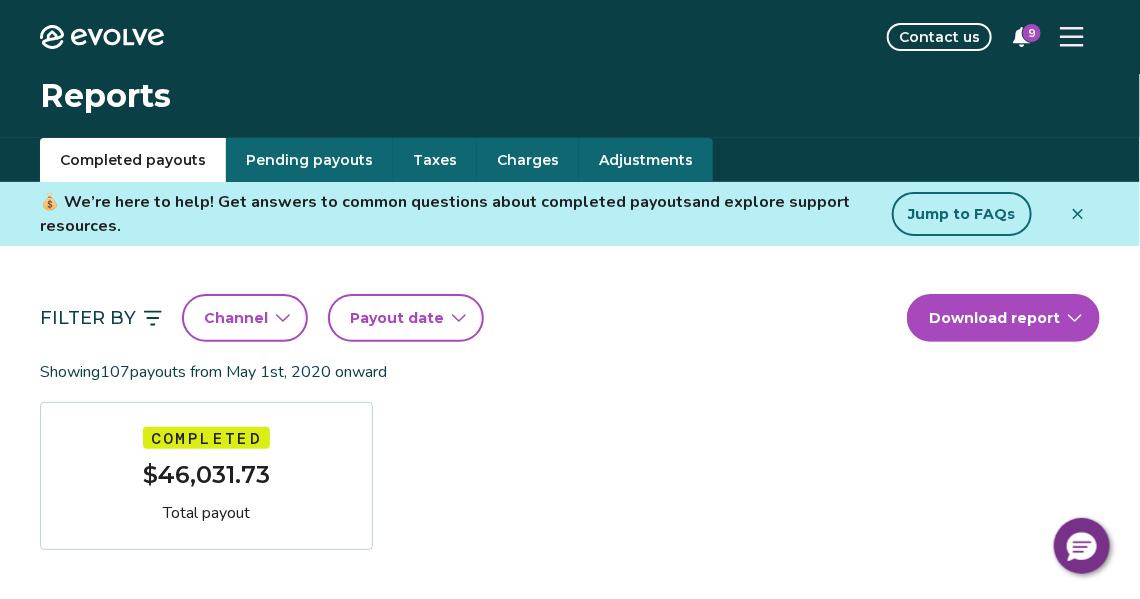 click on "Taxes" at bounding box center [435, 160] 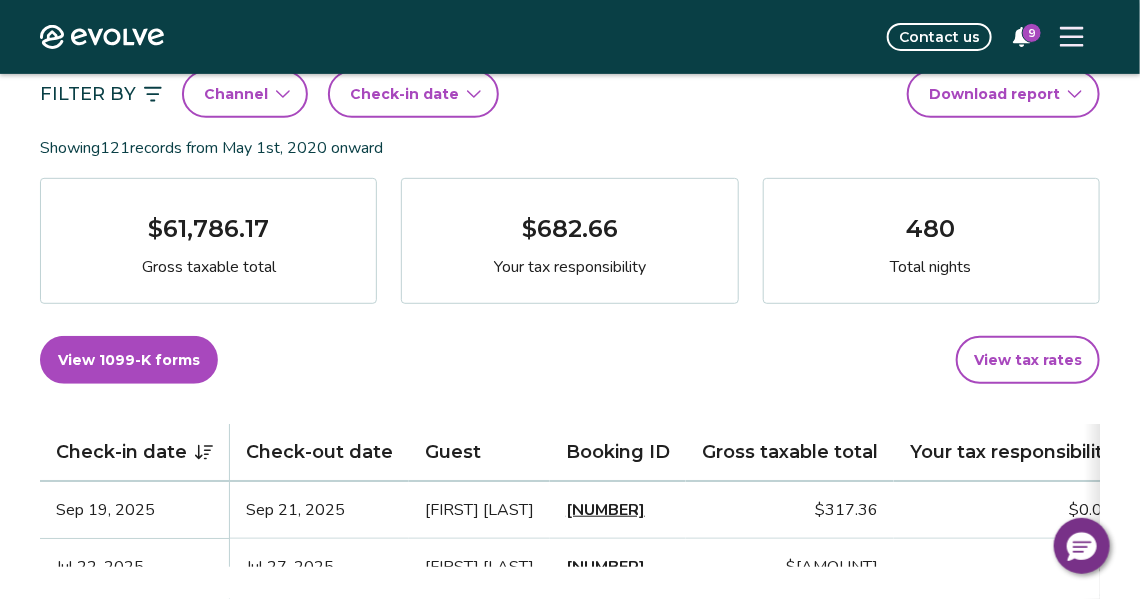 scroll, scrollTop: 200, scrollLeft: 0, axis: vertical 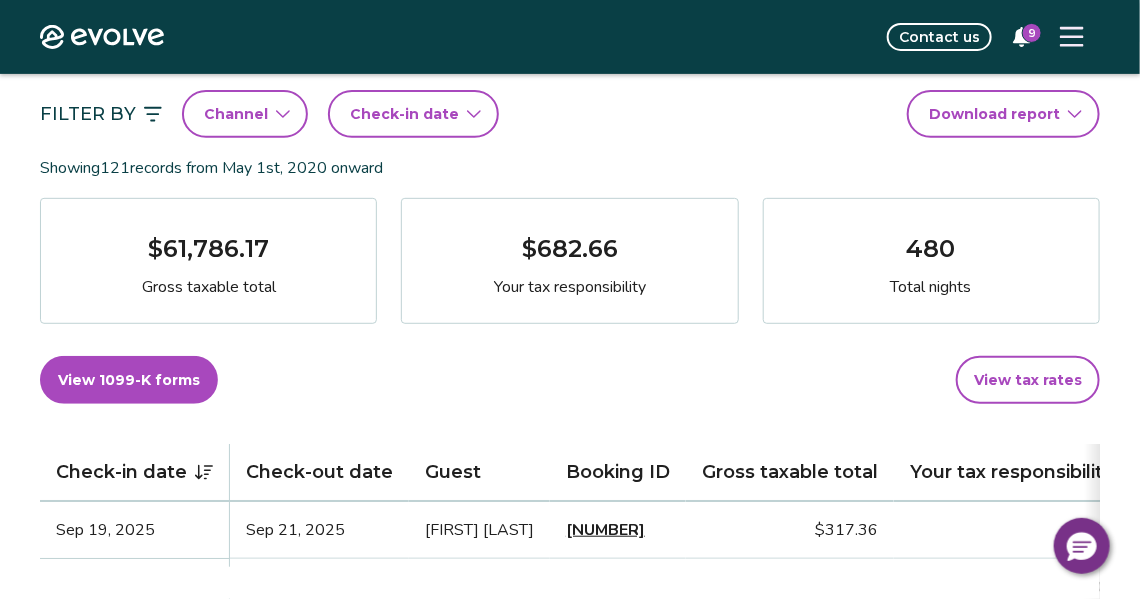 click on "Filter By Channel Check-in date Download report Showing 121 records from [DATE] onward $[AMOUNT] Gross taxable total $[AMOUNT] Your tax responsibility 480 Total nights View 1099-K forms View tax rates Check-in date Check-out date Guest Booking ID Gross taxable total Your tax responsibility [DATE] [DATE] [FIRST] [LAST] [NUMBER] $[AMOUNT] $[AMOUNT] [DATE] [DATE] [FIRST] [LAST] [NUMBER] $[AMOUNT] $[AMOUNT] [DATE] [DATE] [FIRST] [LAST] [NUMBER] $[AMOUNT] $[AMOUNT] [DATE] [DATE] [FIRST] [LAST] [NUMBER] $[AMOUNT] $[AMOUNT] [DATE] [DATE] [FIRST] [LAST] [NUMBER] $[AMOUNT] $[AMOUNT] [DATE] [DATE] [FIRST] [LAST] [NUMBER] $[AMOUNT] $[AMOUNT] [DATE] [DATE] [FIRST] [LAST] [NUMBER] $[AMOUNT] $[AMOUNT] [DATE] [DATE] [FIRST] [LAST] [NUMBER] $[AMOUNT] $[AMOUNT] [DATE] [DATE] [FIRST] [LAST] [NUMBER] $[AMOUNT] $[AMOUNT]" at bounding box center (570, 938) 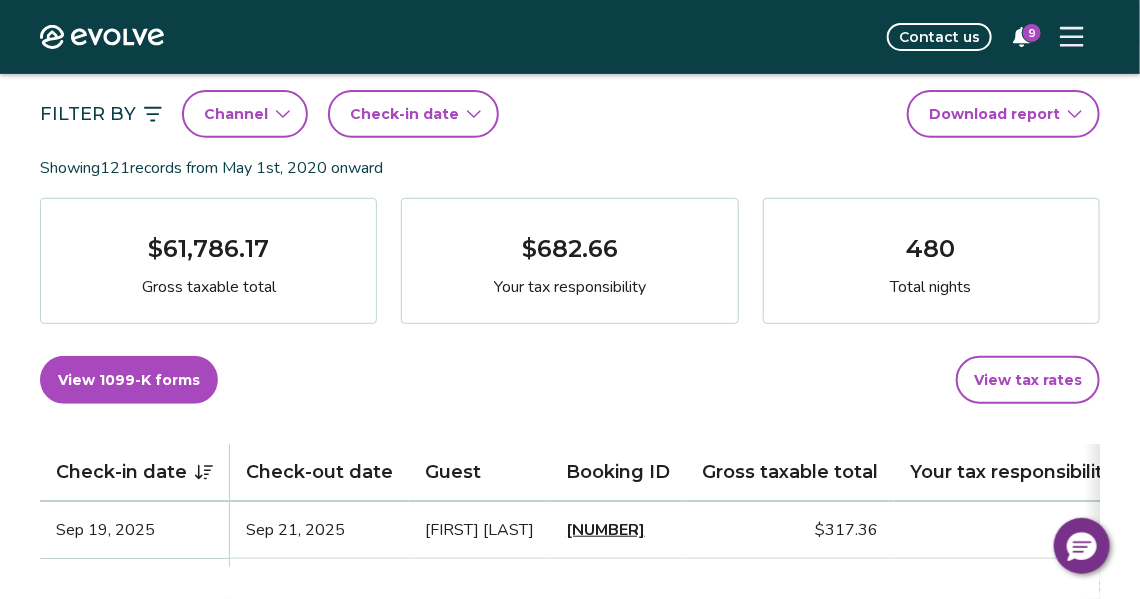 click on "View 1099-K forms" at bounding box center (129, 380) 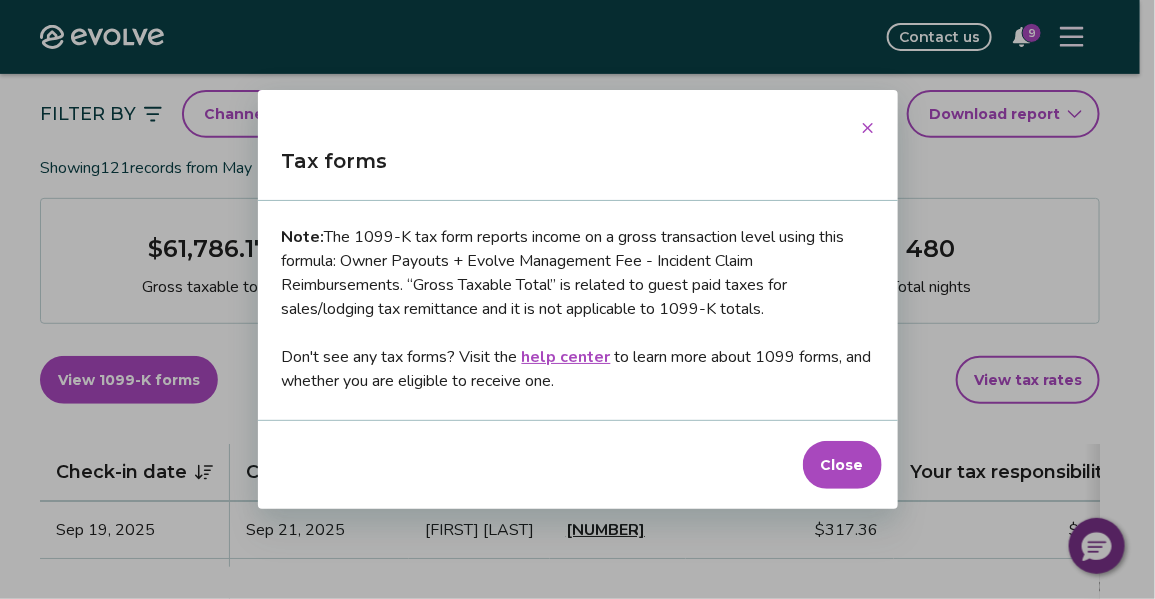 click at bounding box center (578, 458) 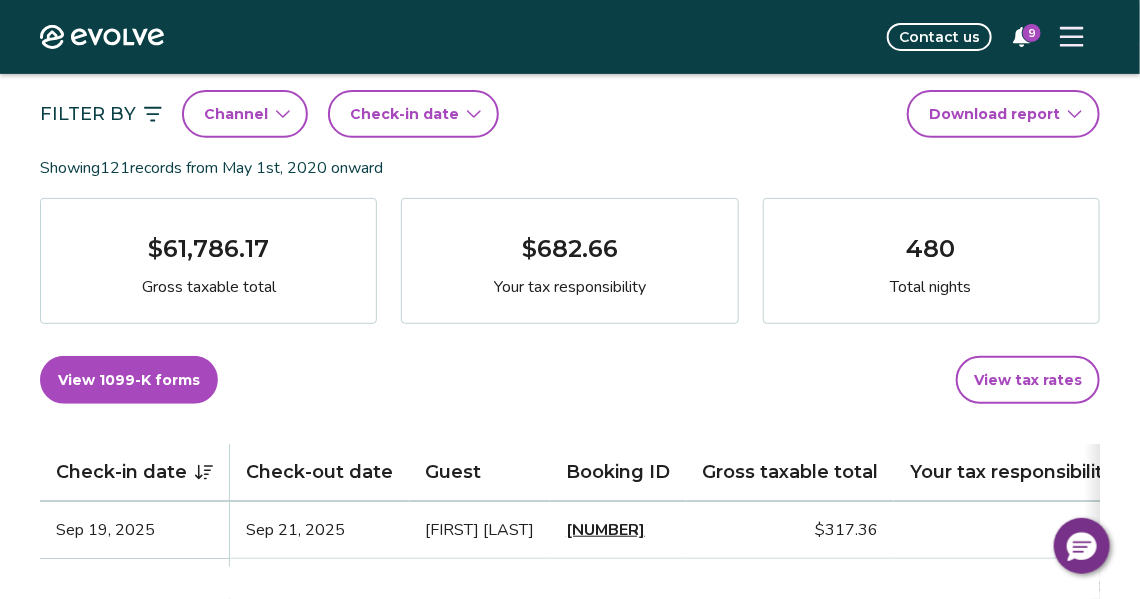 click on "View 1099-K forms" at bounding box center [129, 380] 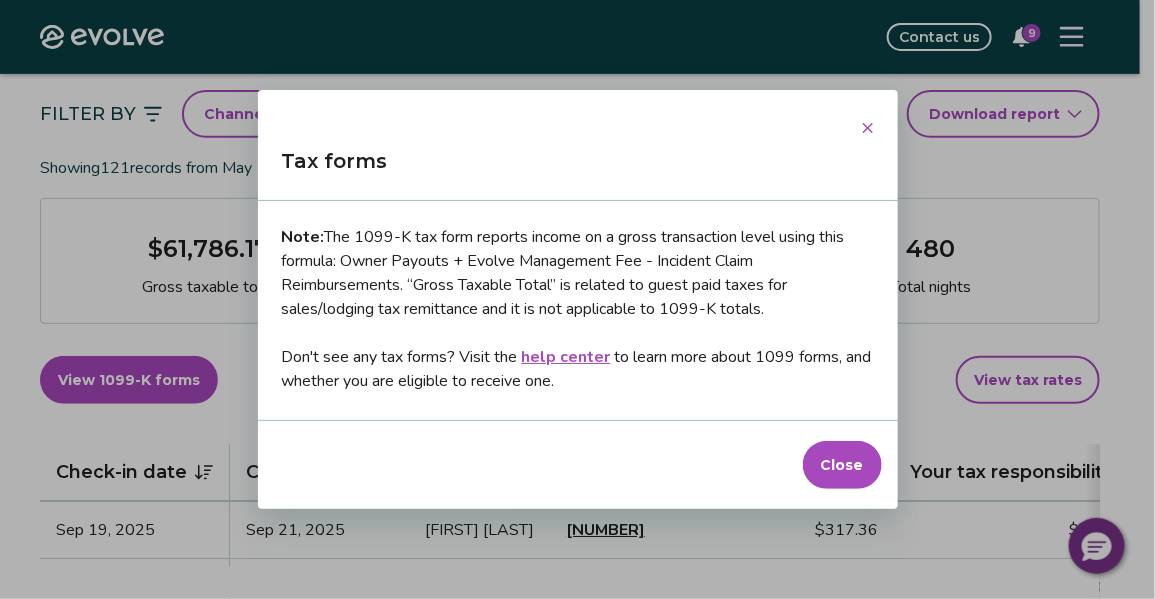 click 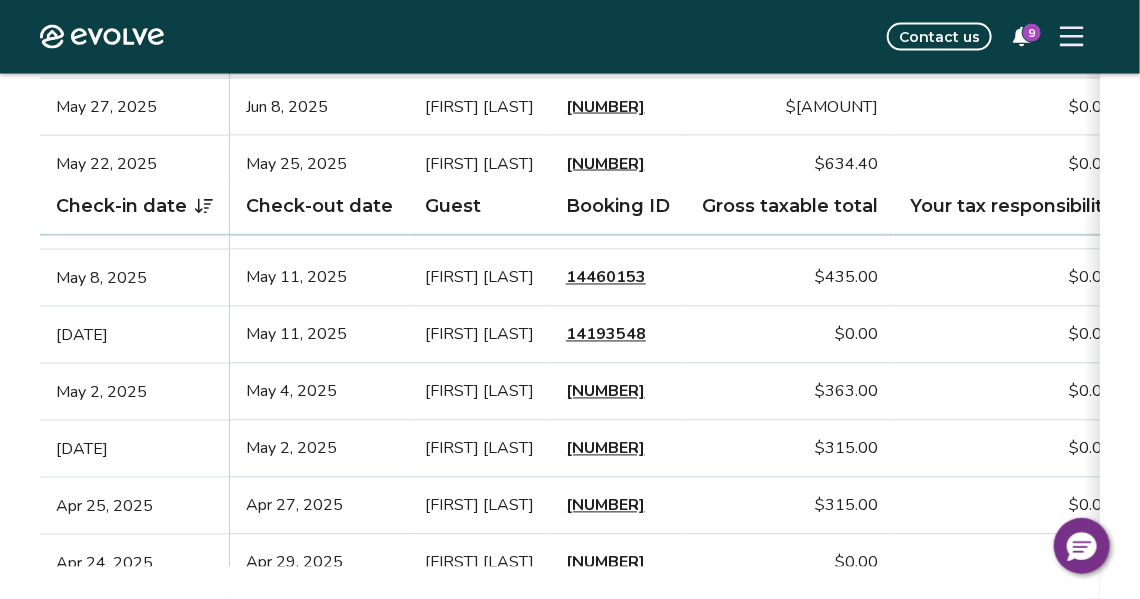 scroll, scrollTop: 1200, scrollLeft: 0, axis: vertical 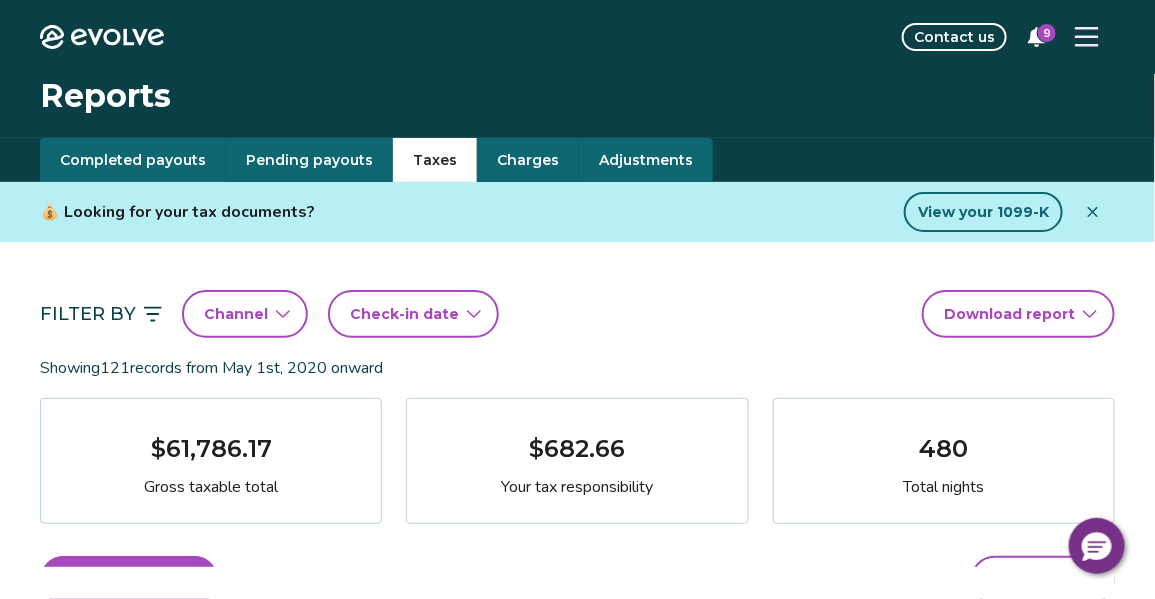 click on "Evolve Contact us 9 Reports Completed payouts Pending payouts Taxes Charges Adjustments 💰 Looking for your tax documents? View your 1099-K Filter By Channel Check-in date Download report Showing 121 records from [DATE] onward $[AMOUNT] Gross taxable total $[AMOUNT] Your tax responsibility 480 Total nights View 1099-K forms View tax rates Check-in date Check-out date Guest Booking ID Gross taxable total Your tax responsibility [DATE] [DATE] [FIRST] [LAST] [NUMBER] $[AMOUNT] $[AMOUNT] [DATE] [DATE] [FIRST] [LAST] [NUMBER] $[AMOUNT] $[AMOUNT] [DATE] [DATE] [FIRST] [LAST] [NUMBER] $[AMOUNT] $[AMOUNT] [DATE] [DATE] [FIRST] [LAST] [NUMBER] $[AMOUNT] $[AMOUNT] [DATE] [DATE] [FIRST] [LAST] [NUMBER] $[AMOUNT] $[AMOUNT] [DATE] [DATE] [FIRST] [LAST] [NUMBER] $[AMOUNT] $[AMOUNT] [DATE] [DATE] [FIRST] [LAST] [NUMBER] $[AMOUNT] $[AMOUNT] [DATE] [DATE] [FIRST] [LAST] [NUMBER] $[AMOUNT] $[AMOUNT] [DATE] [DATE] [FIRST] [LAST] [NUMBER] $[AMOUNT] $[AMOUNT]" at bounding box center (577, 1578) 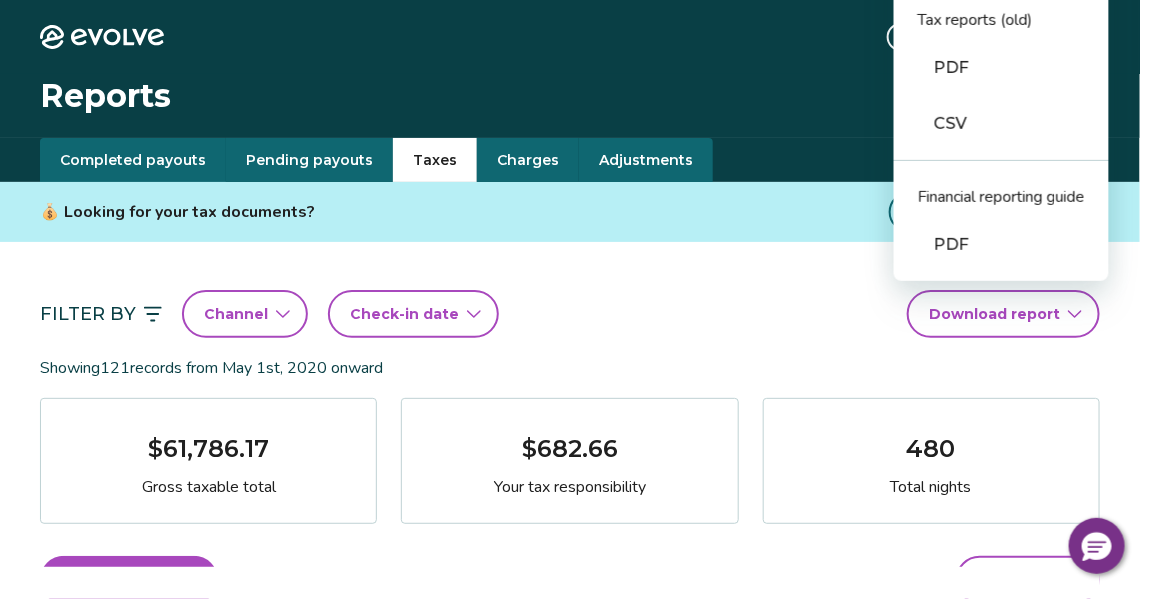 click on "Evolve Contact us 9 Reports Completed payouts Pending payouts Taxes Charges Adjustments 💰 Looking for your tax documents? View your 1099-K Filter By Channel Check-in date Download report Showing 121 records from [DATE] onward $[AMOUNT] Gross taxable total $[AMOUNT] Your tax responsibility 480 Total nights View 1099-K forms View tax rates Check-in date Check-out date Guest Booking ID Gross taxable total Your tax responsibility [DATE] [DATE] [FIRST] [LAST] [NUMBER] $[AMOUNT] $[AMOUNT] [DATE] [DATE] [FIRST] [LAST] [NUMBER] $[AMOUNT] $[AMOUNT] [DATE] [DATE] [FIRST] [LAST] [NUMBER] $[AMOUNT] $[AMOUNT] [DATE] [DATE] [FIRST] [LAST] [NUMBER] $[AMOUNT] $[AMOUNT] [DATE] [DATE] [FIRST] [LAST] [NUMBER] $[AMOUNT] $[AMOUNT] [DATE] [DATE] [FIRST] [LAST] [NUMBER] $[AMOUNT] $[AMOUNT] [DATE] [DATE] [FIRST] [LAST] [NUMBER] $[AMOUNT] $[AMOUNT] [DATE] [DATE] [FIRST] [LAST] [NUMBER] $[AMOUNT] $[AMOUNT] [DATE] [DATE] [FIRST] [LAST] [NUMBER] $[AMOUNT] $[AMOUNT]" at bounding box center [577, 1578] 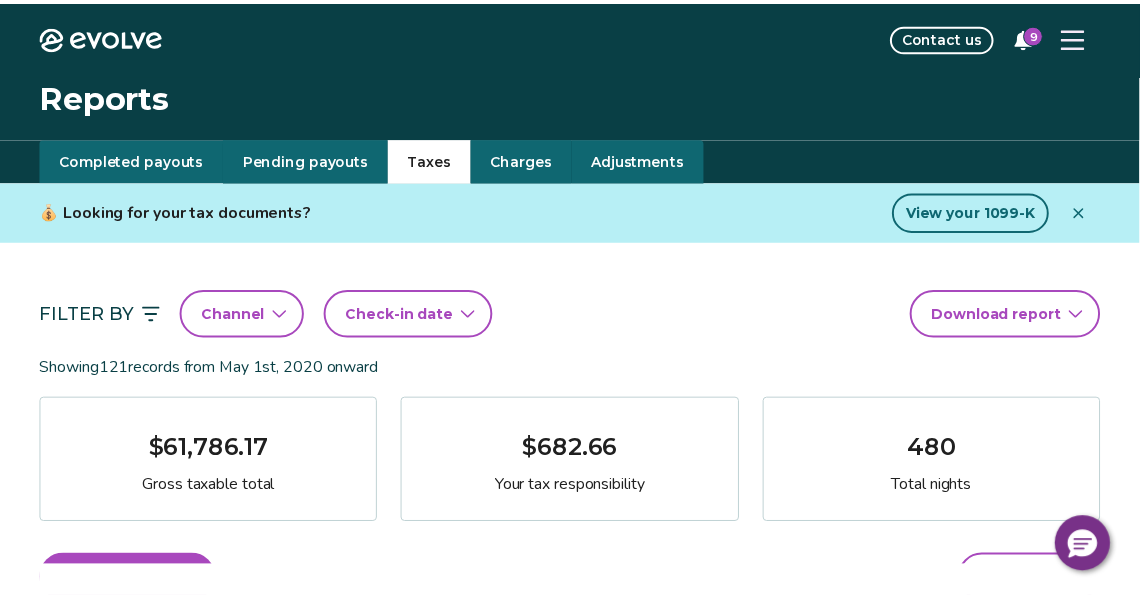 scroll, scrollTop: 0, scrollLeft: 36, axis: horizontal 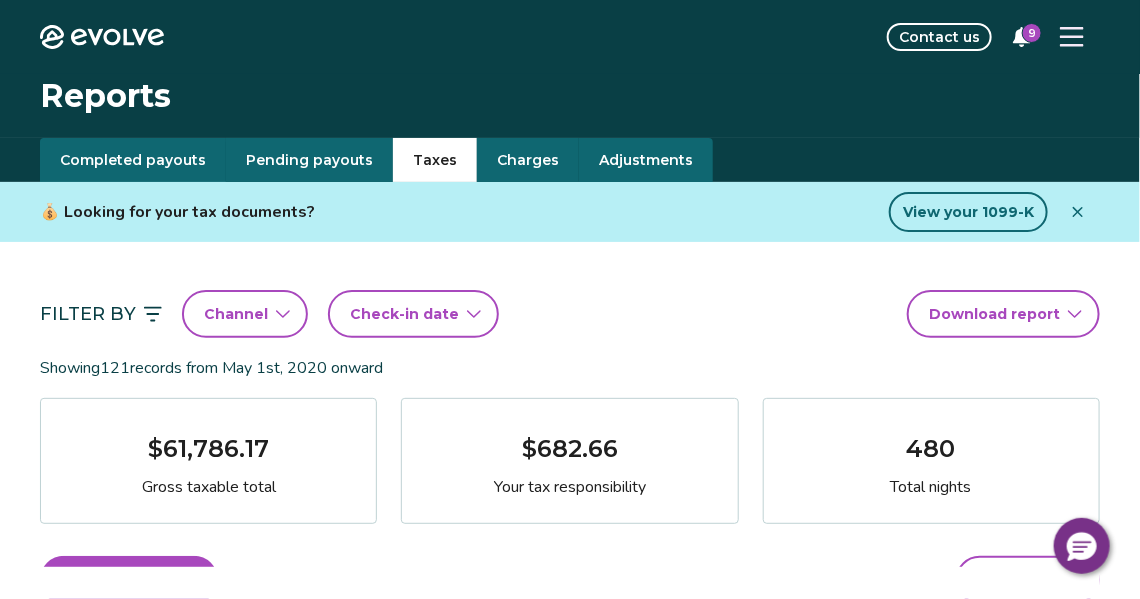 click on "Reports" at bounding box center (570, 96) 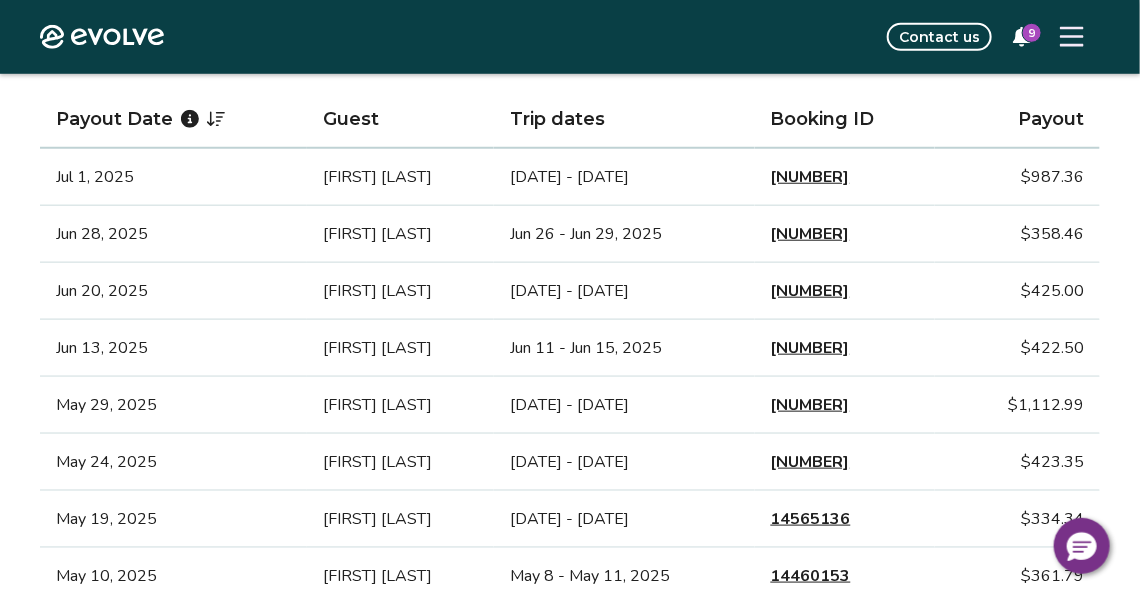 scroll, scrollTop: 0, scrollLeft: 0, axis: both 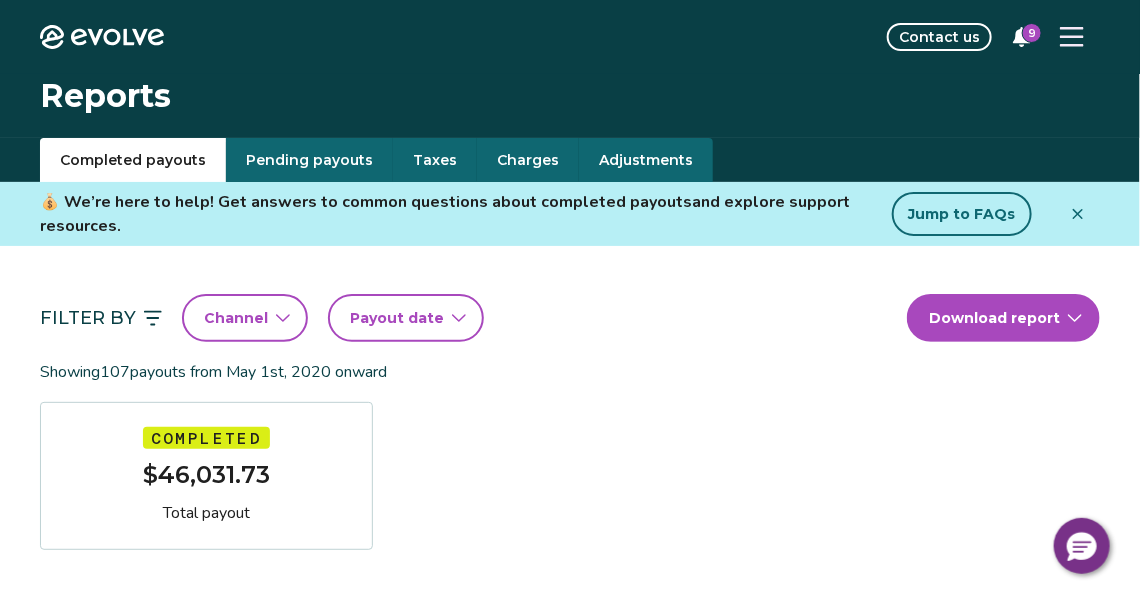 click on "Pending payouts" at bounding box center [309, 160] 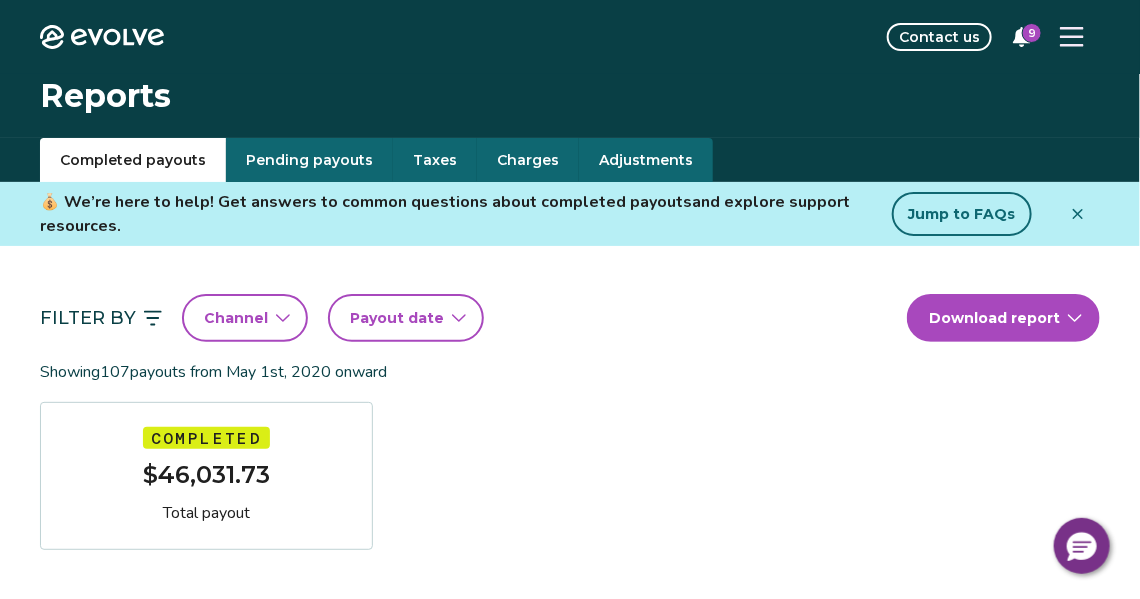 click on "Completed payouts" at bounding box center (133, 160) 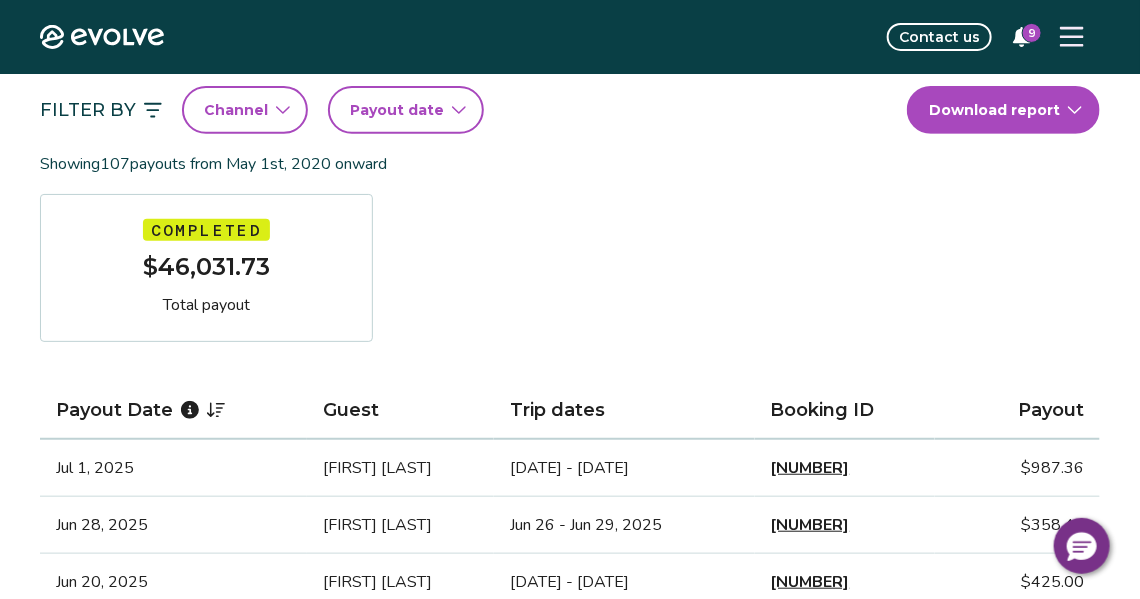 scroll, scrollTop: 0, scrollLeft: 0, axis: both 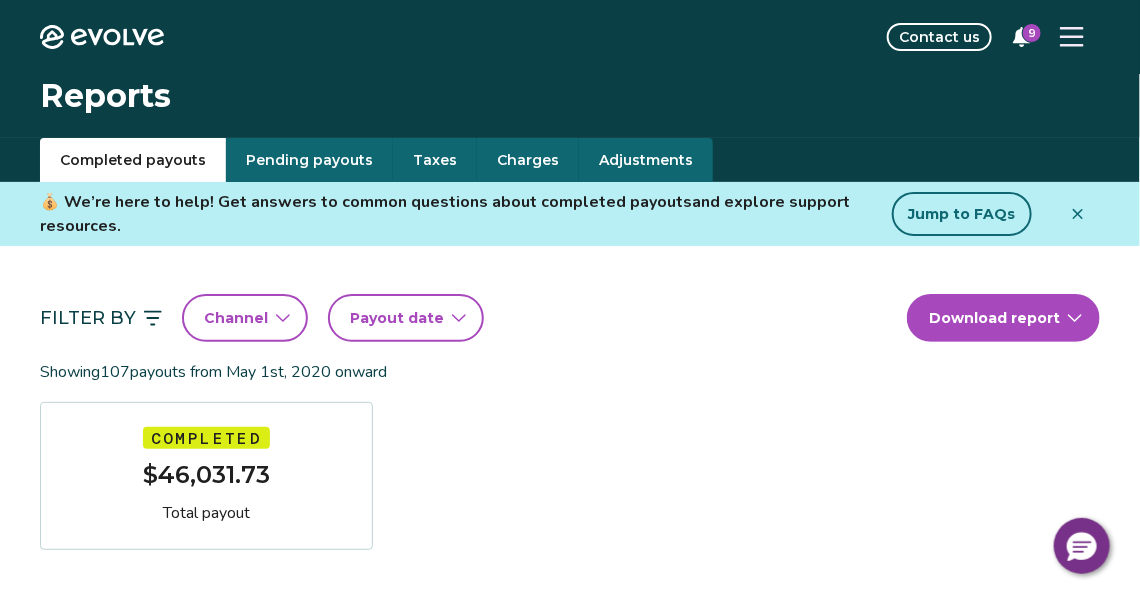 click on "Pending payouts" at bounding box center [309, 160] 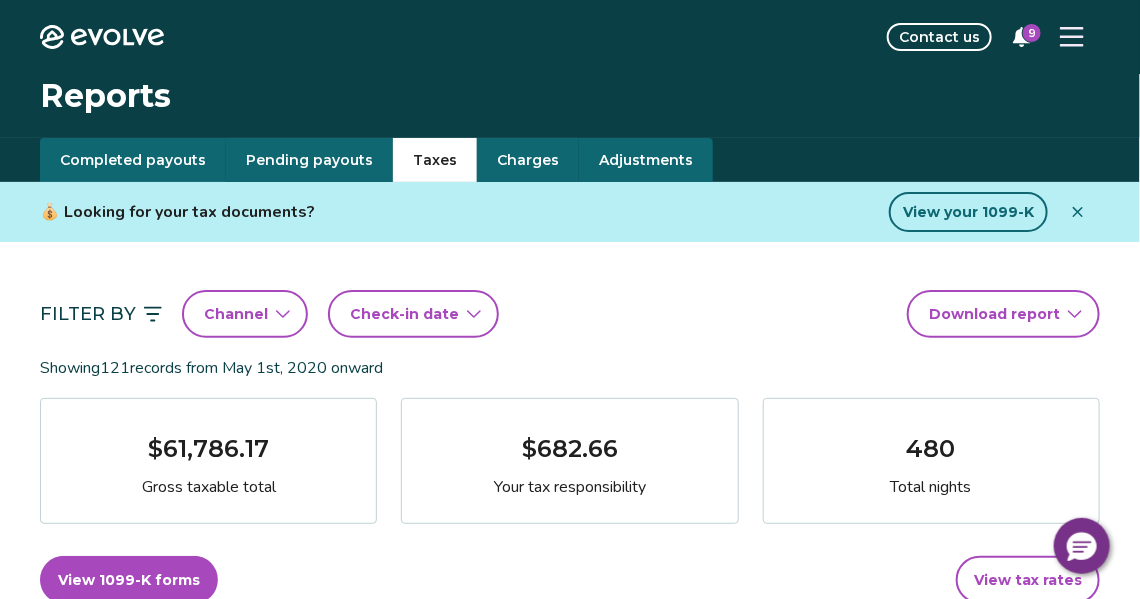 click on "Taxes" at bounding box center (435, 160) 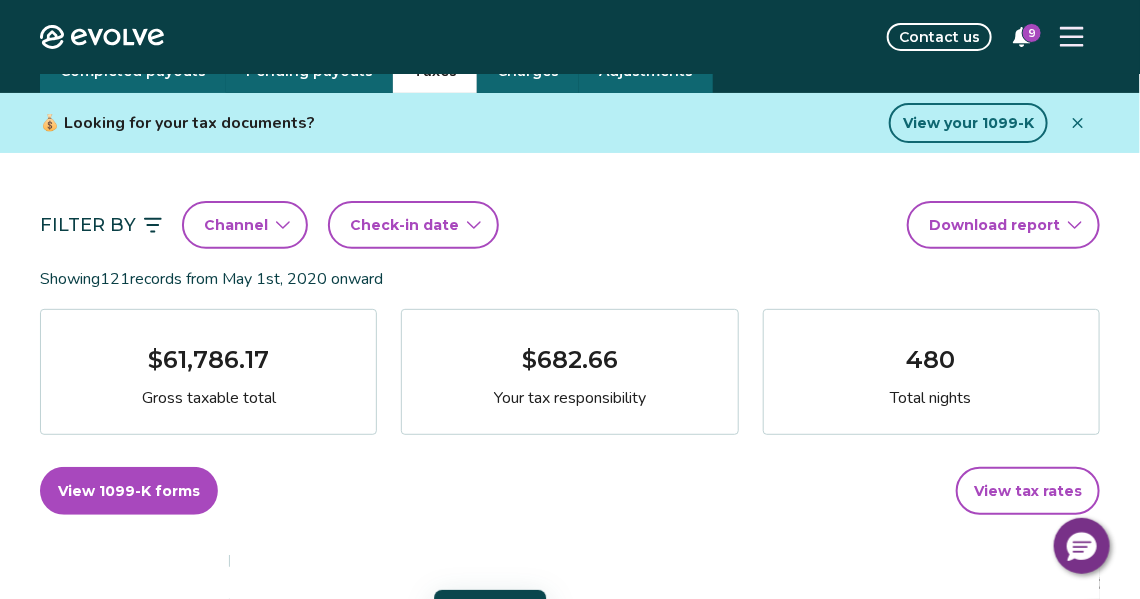 scroll, scrollTop: 0, scrollLeft: 0, axis: both 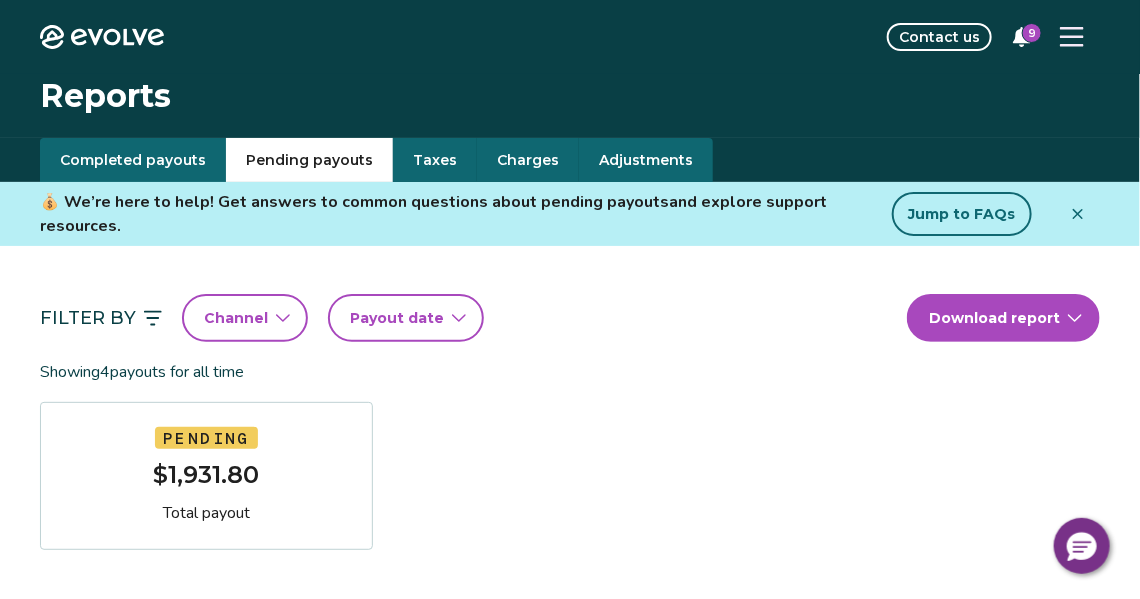 click on "Pending payouts" at bounding box center (309, 160) 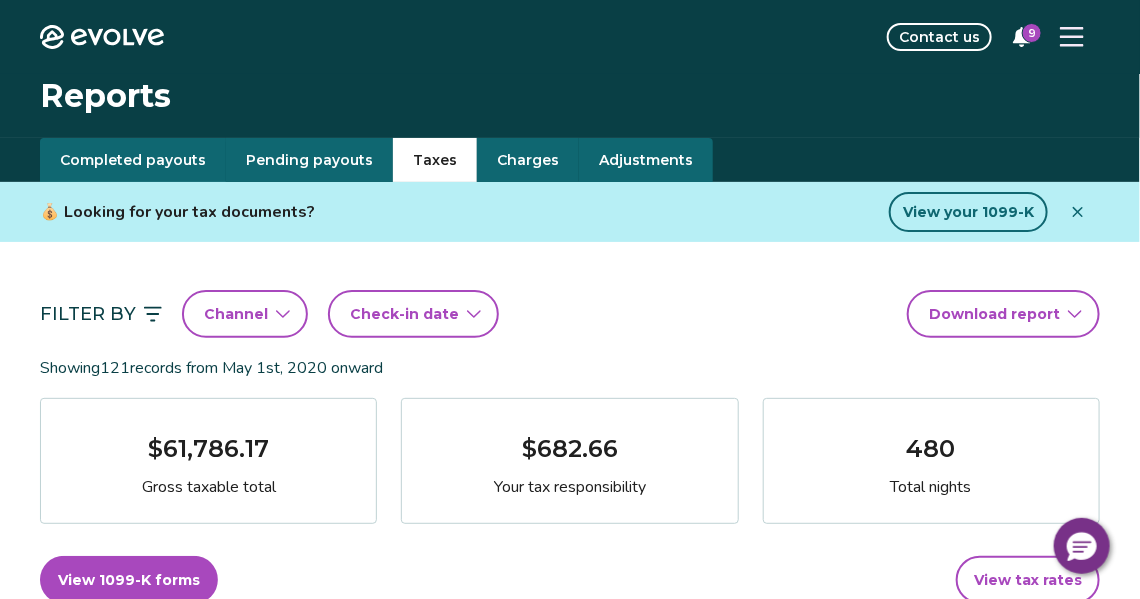 click on "Taxes" at bounding box center (435, 160) 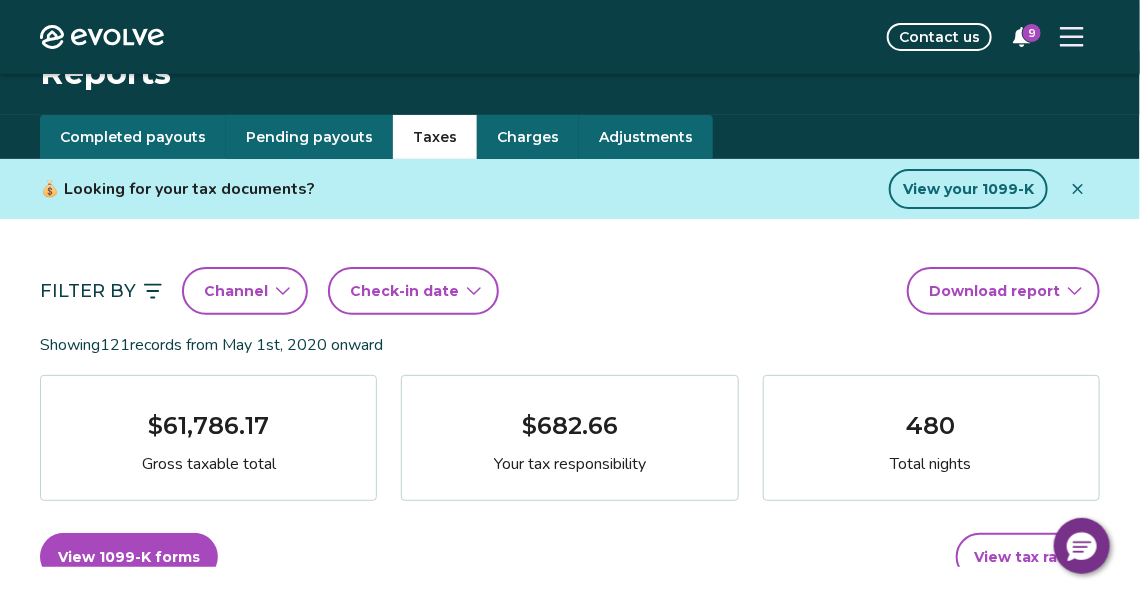 scroll, scrollTop: 0, scrollLeft: 0, axis: both 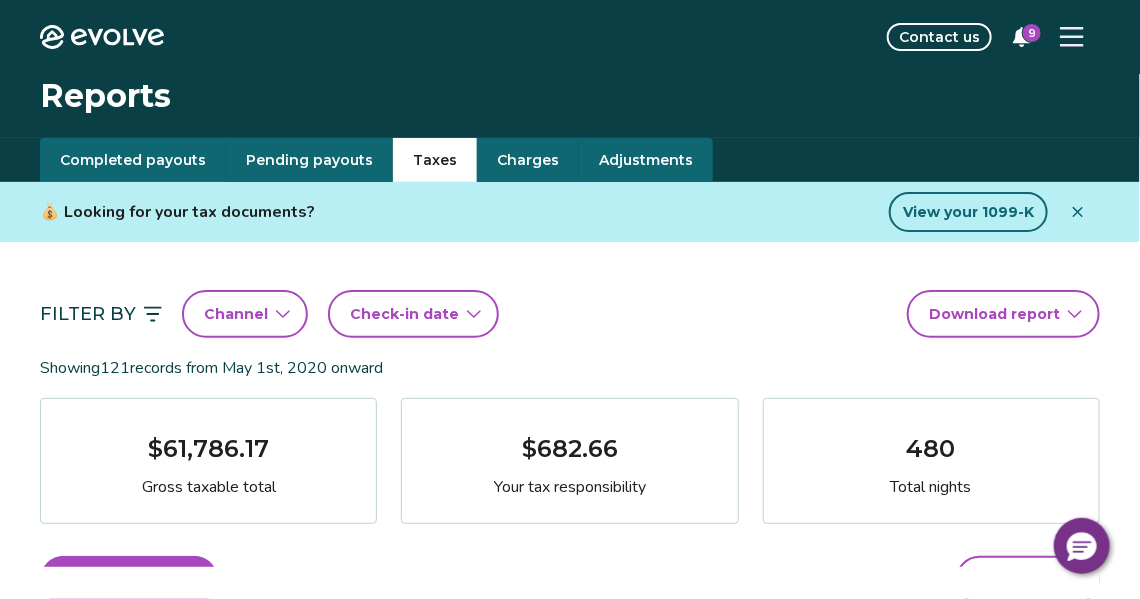 click 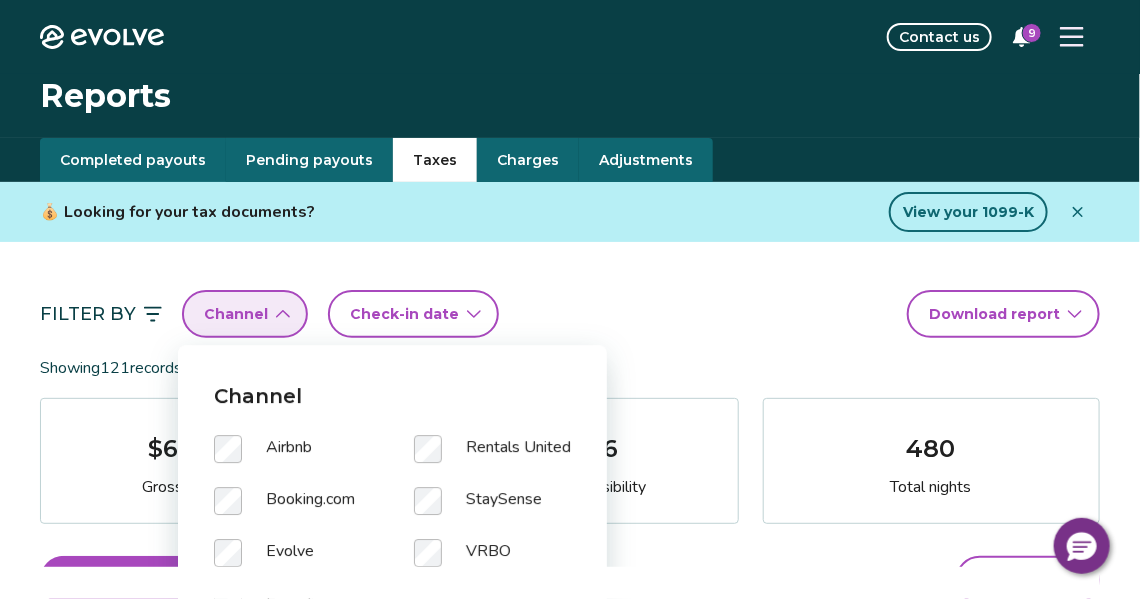 click 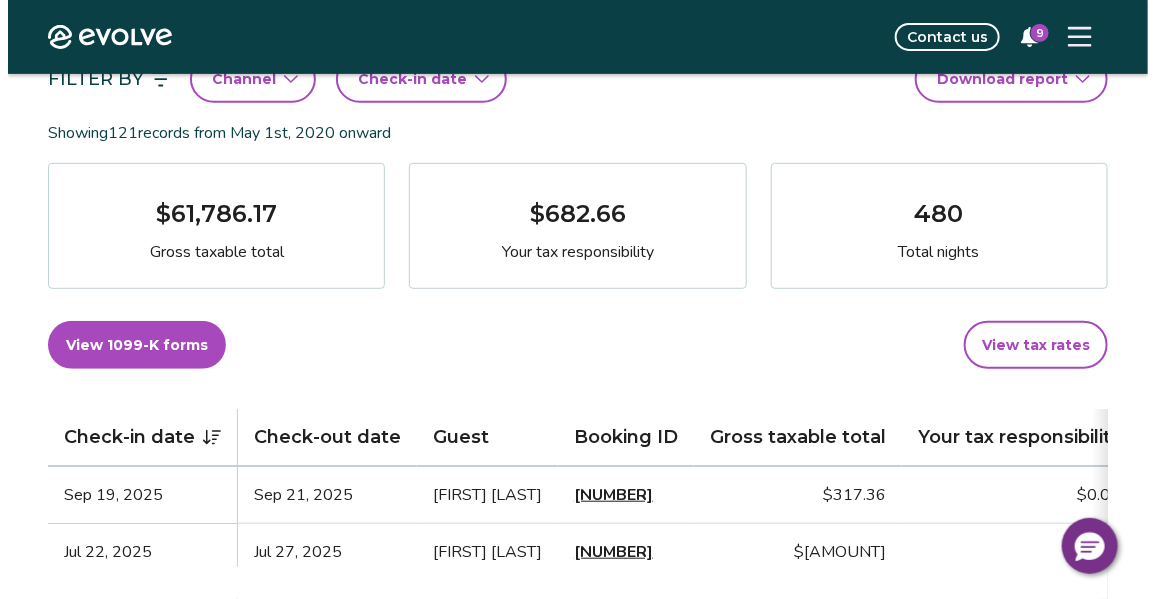 scroll, scrollTop: 300, scrollLeft: 0, axis: vertical 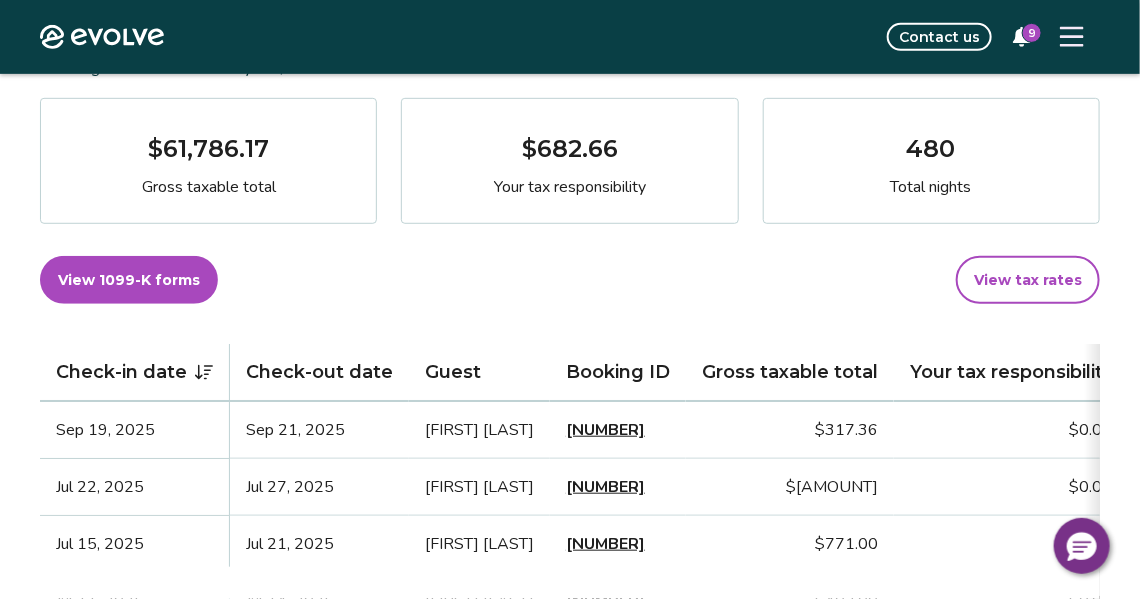 click on "View 1099-K forms" at bounding box center (129, 280) 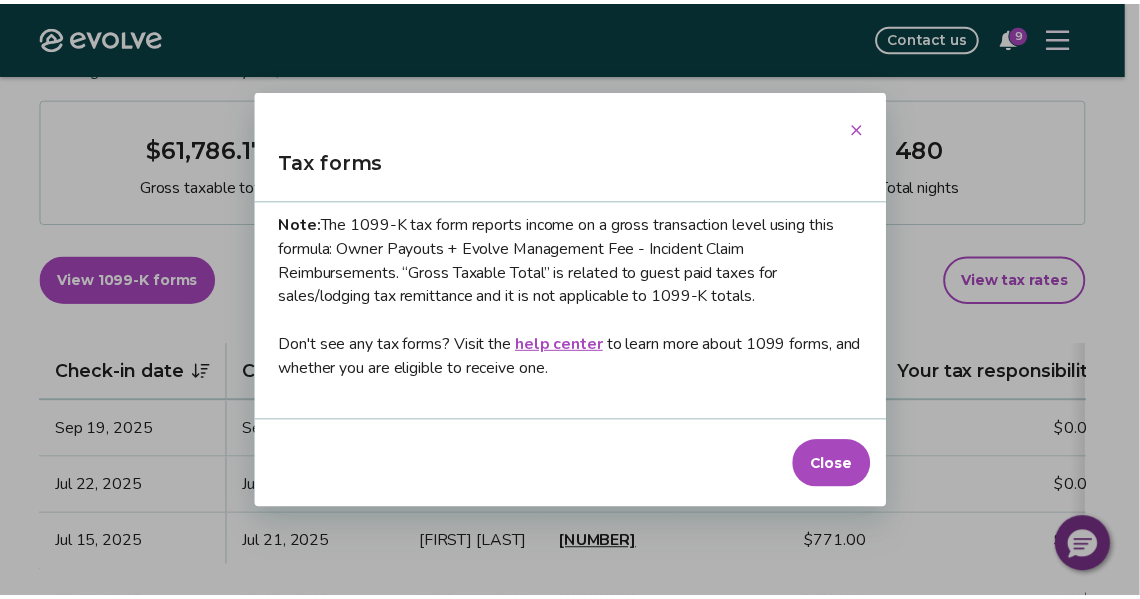 scroll, scrollTop: 15, scrollLeft: 0, axis: vertical 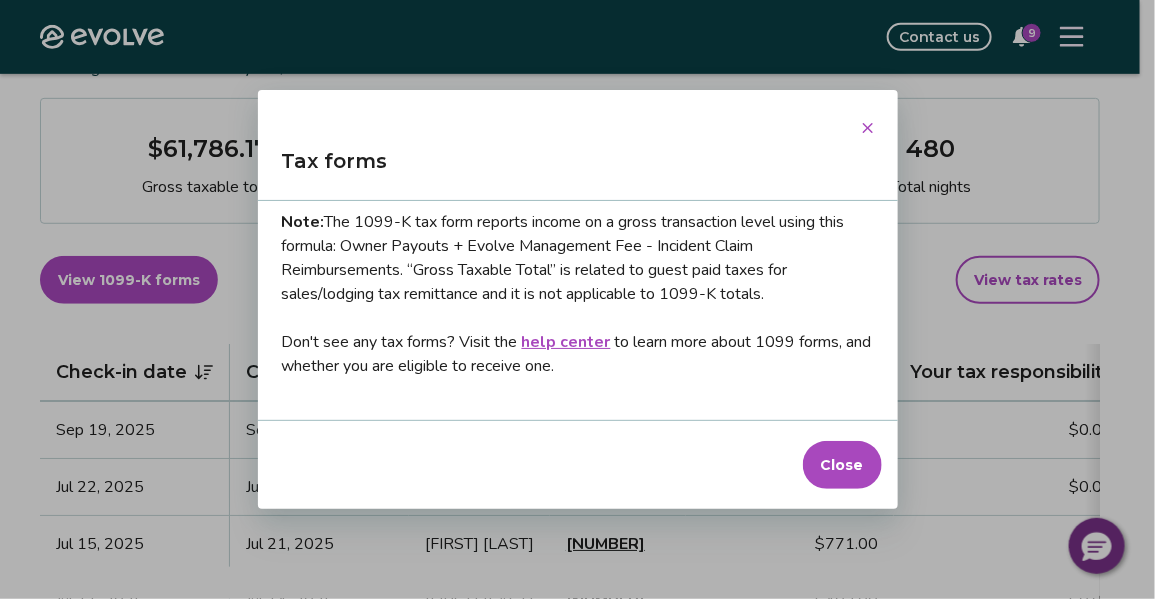 click 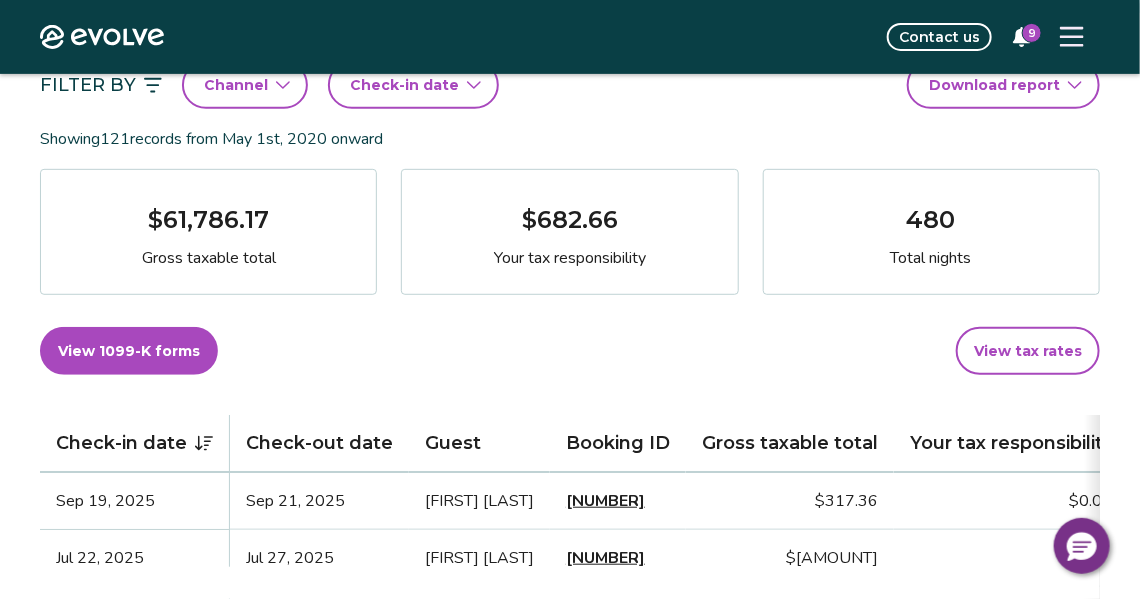 scroll, scrollTop: 200, scrollLeft: 0, axis: vertical 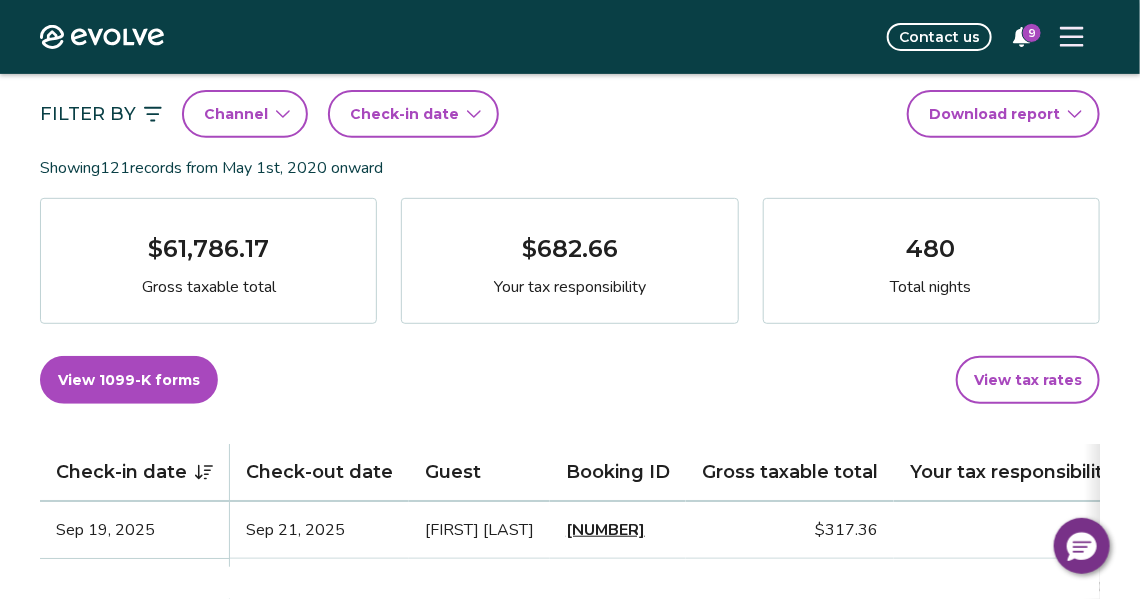click on "View tax rates" at bounding box center (1028, 380) 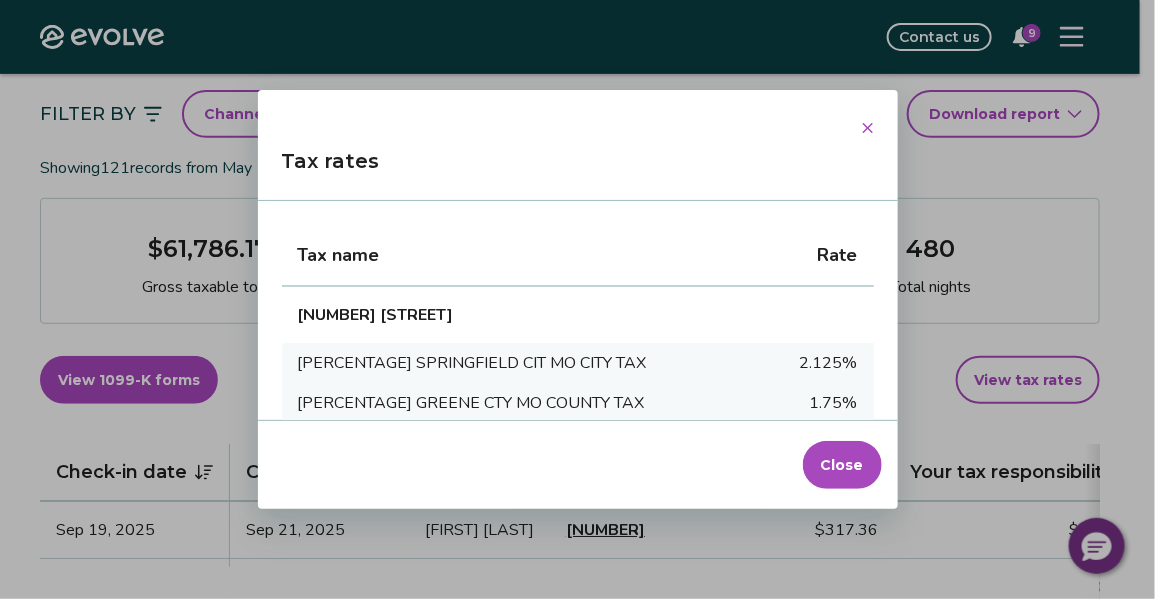 click 